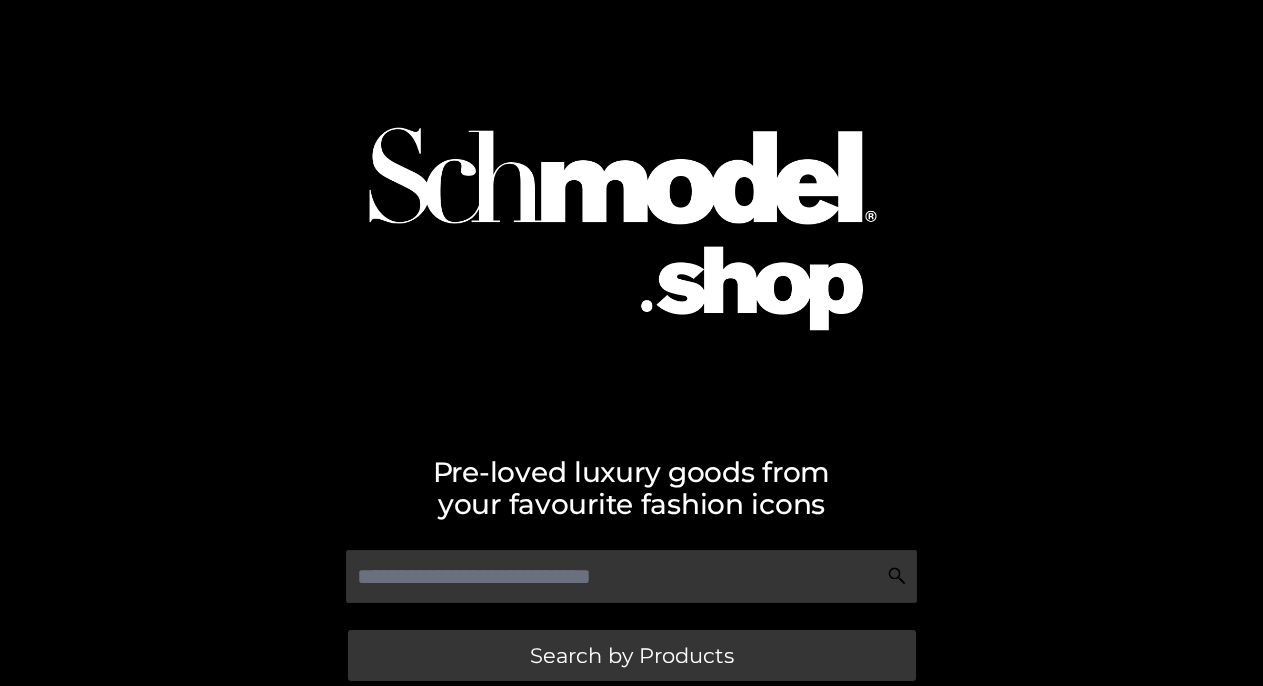 scroll, scrollTop: 0, scrollLeft: 0, axis: both 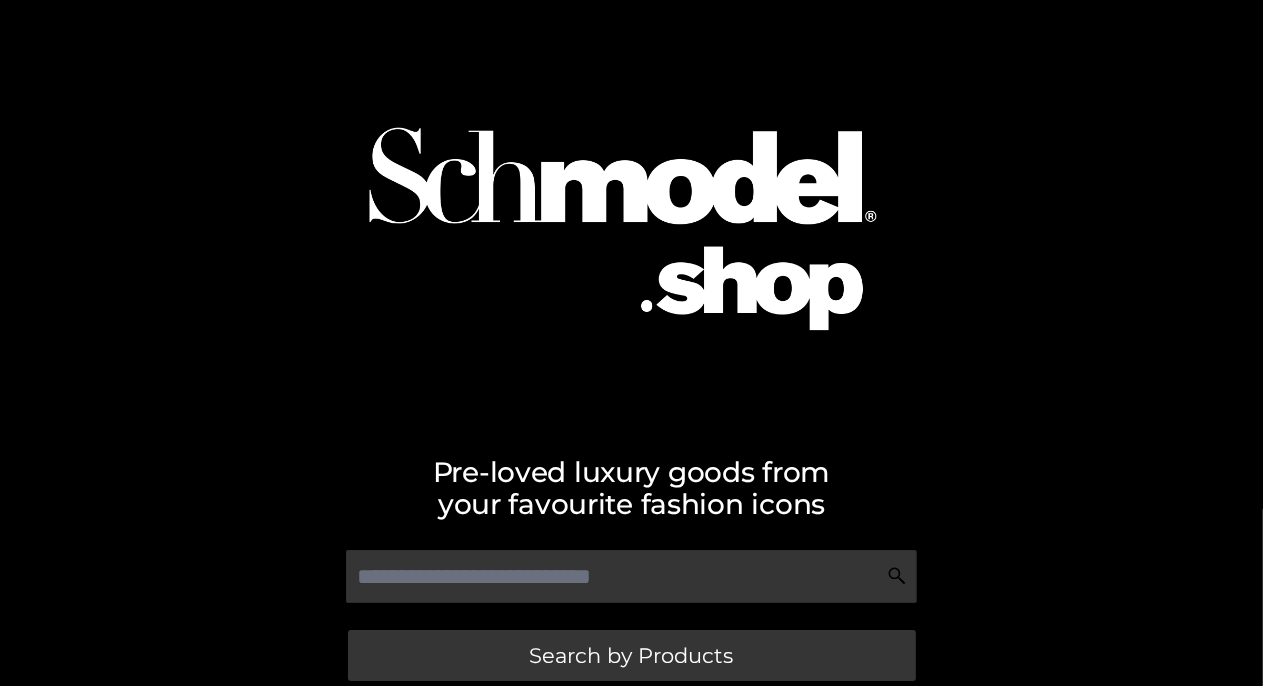 click on "Pre-loved luxury goods from
your favourite fashion icons
Search by Products" at bounding box center (631, 354) 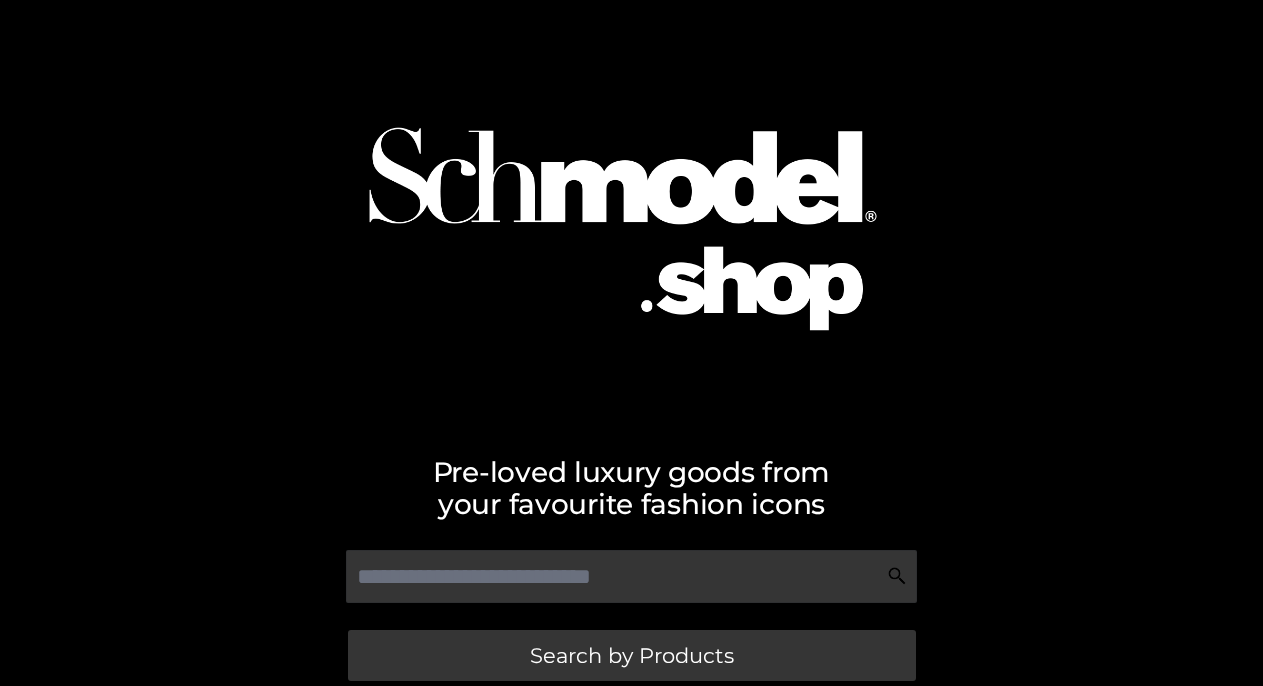 scroll, scrollTop: 0, scrollLeft: 0, axis: both 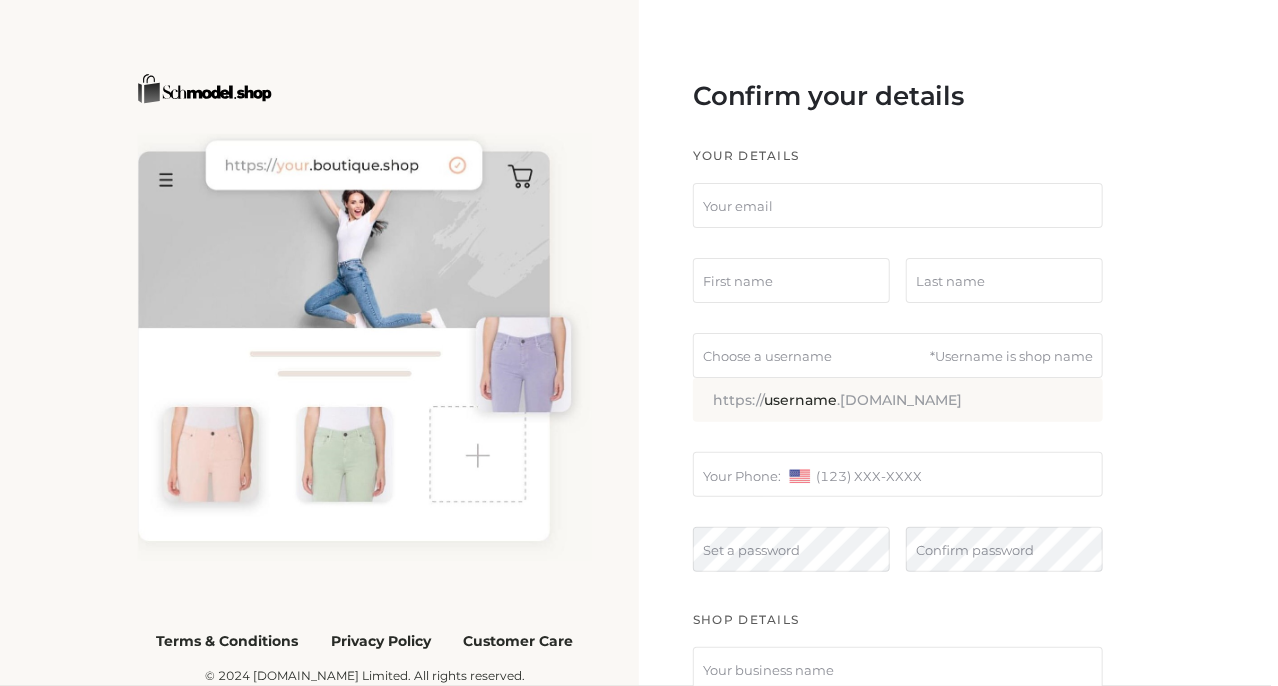 click at bounding box center (898, 205) 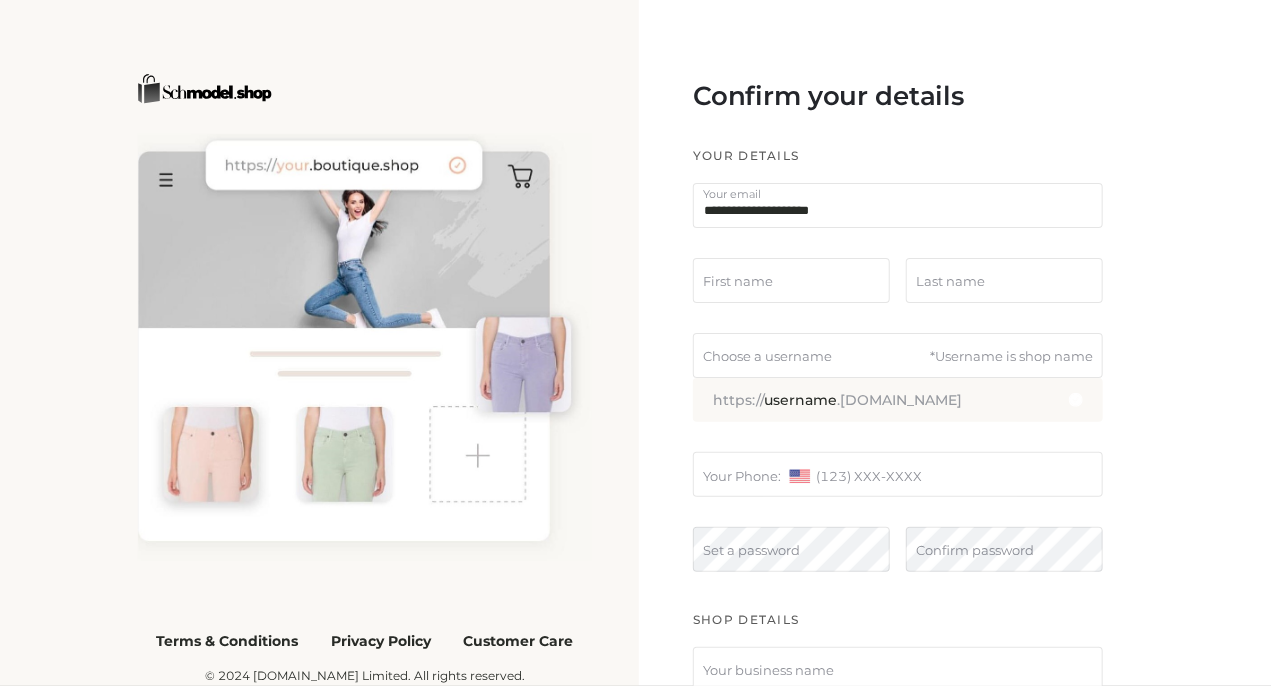 type on "**********" 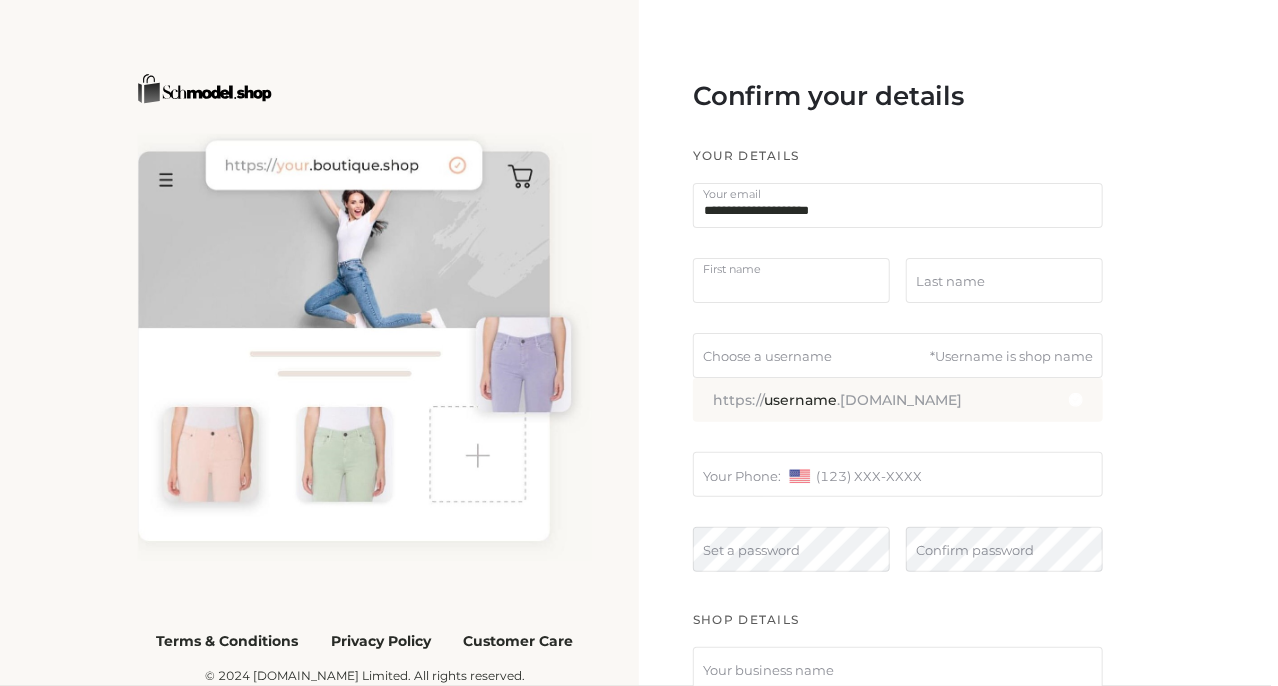 click on "**********" at bounding box center (639, 343) 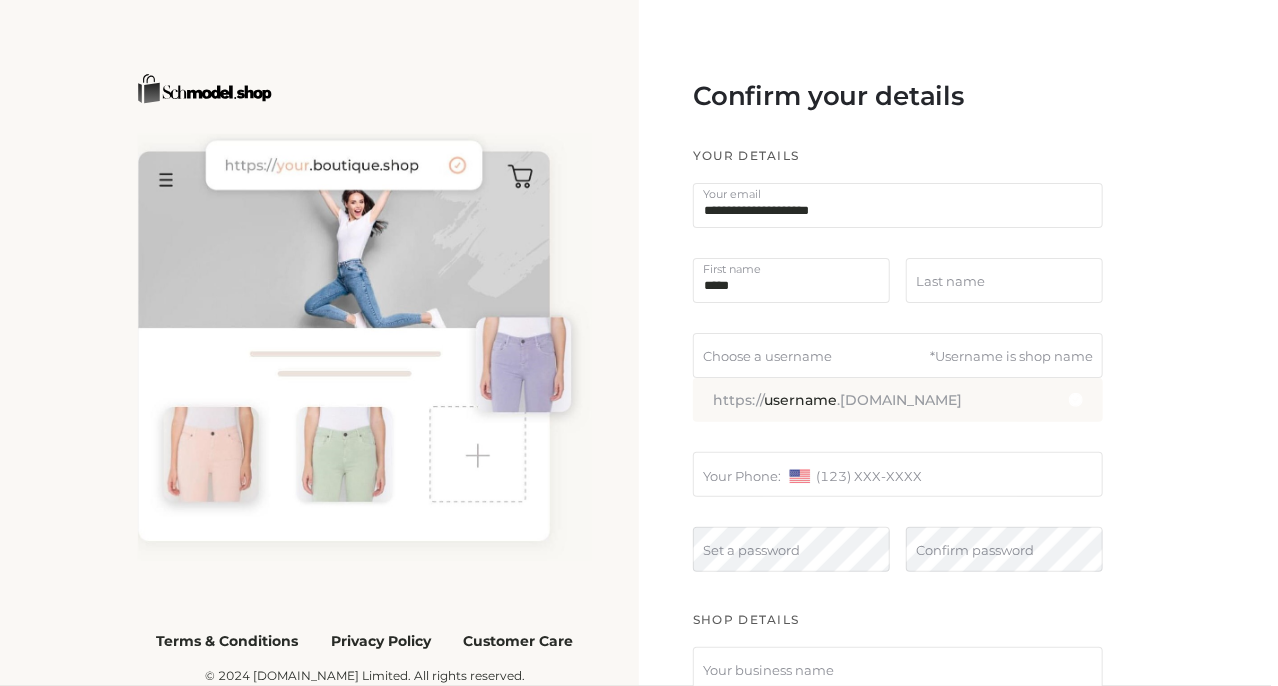 type on "*****" 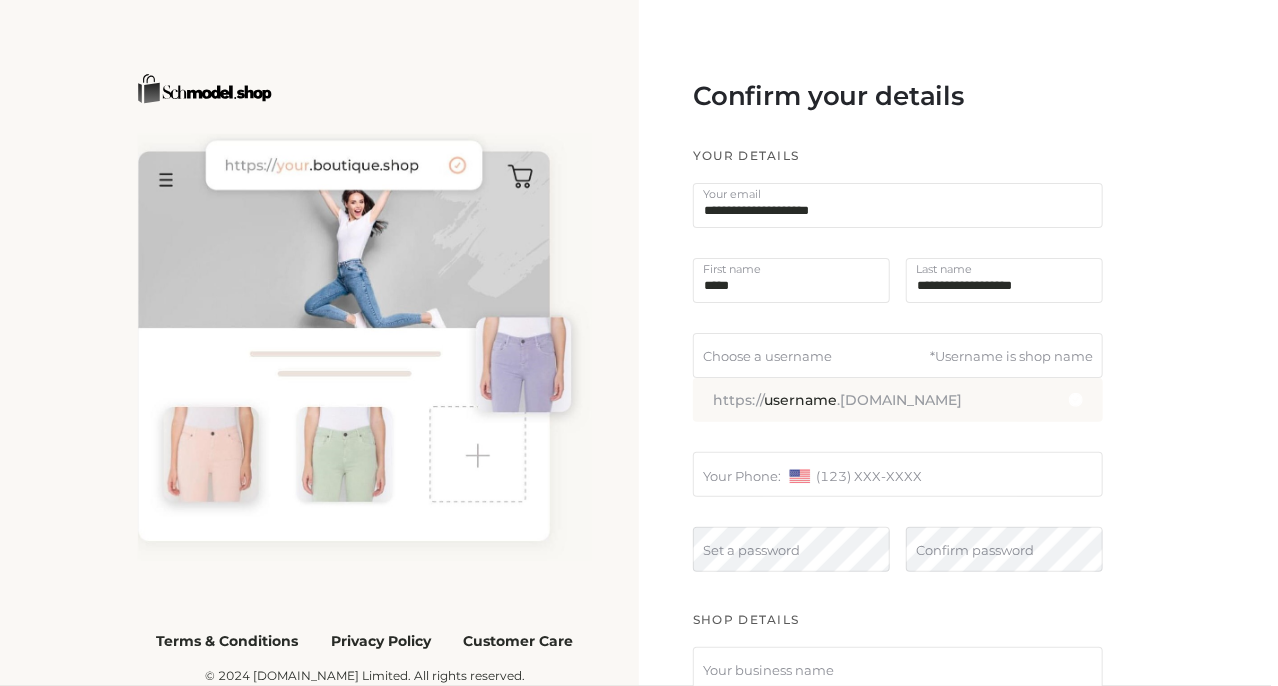 type on "**********" 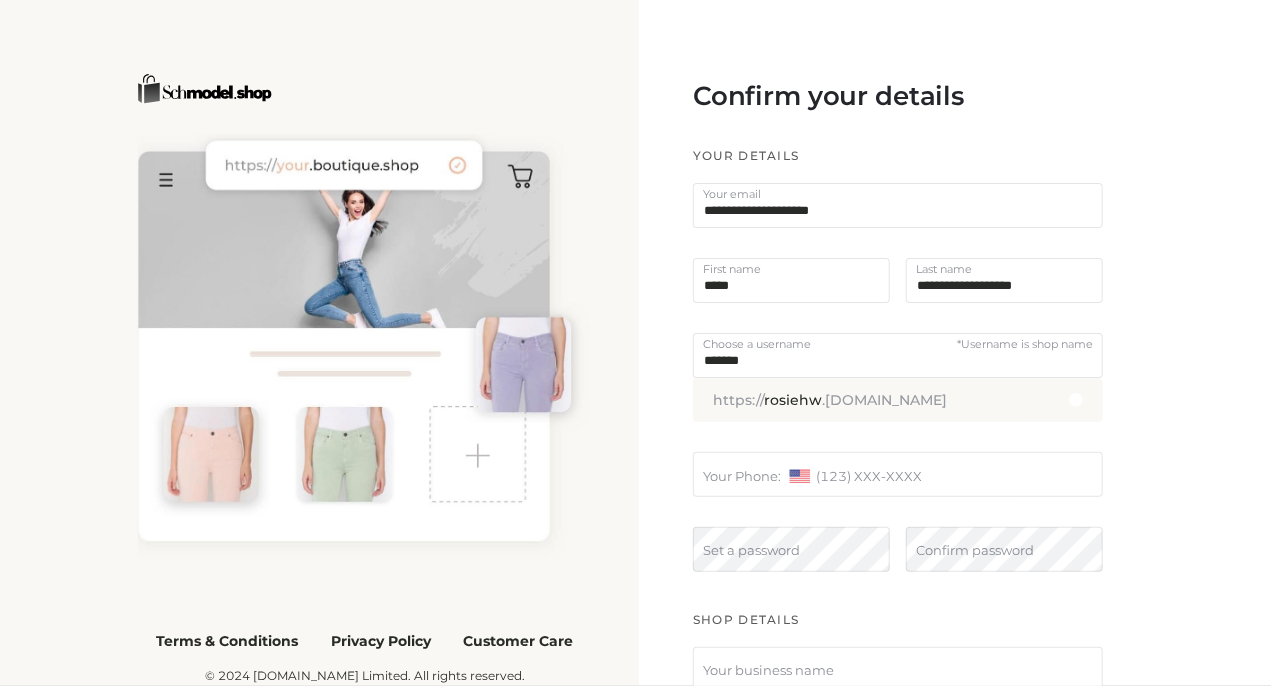 type on "*******" 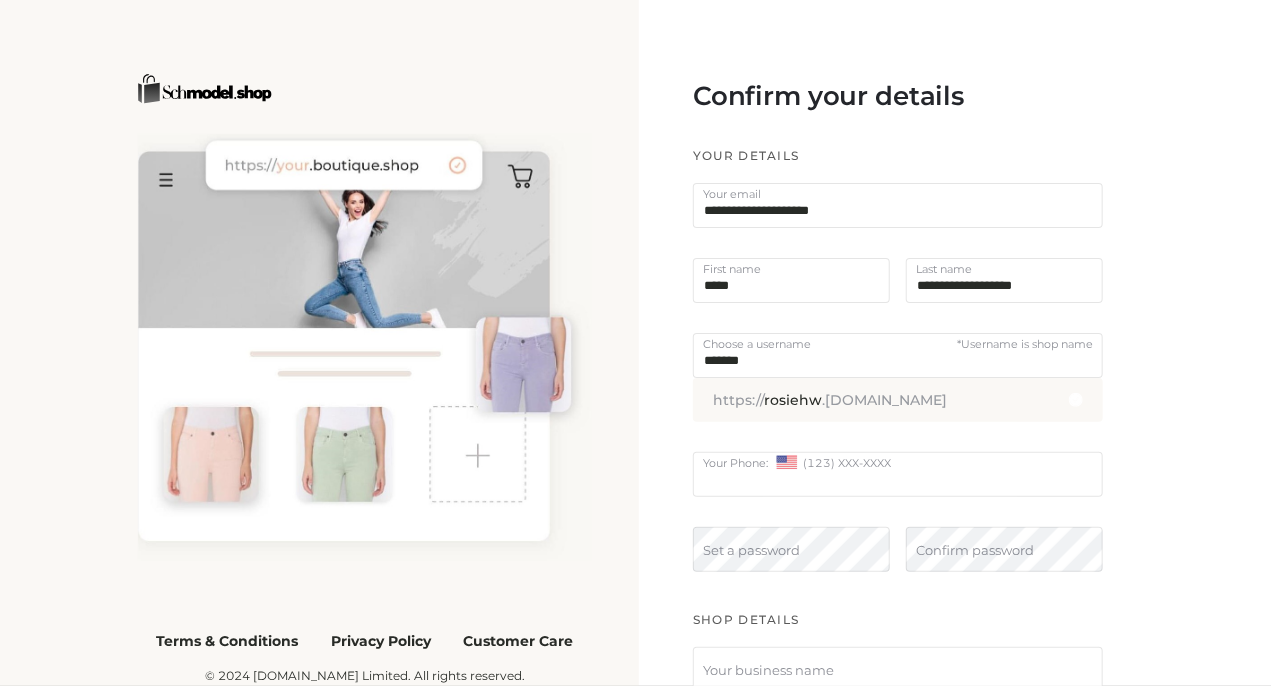 click at bounding box center [898, 474] 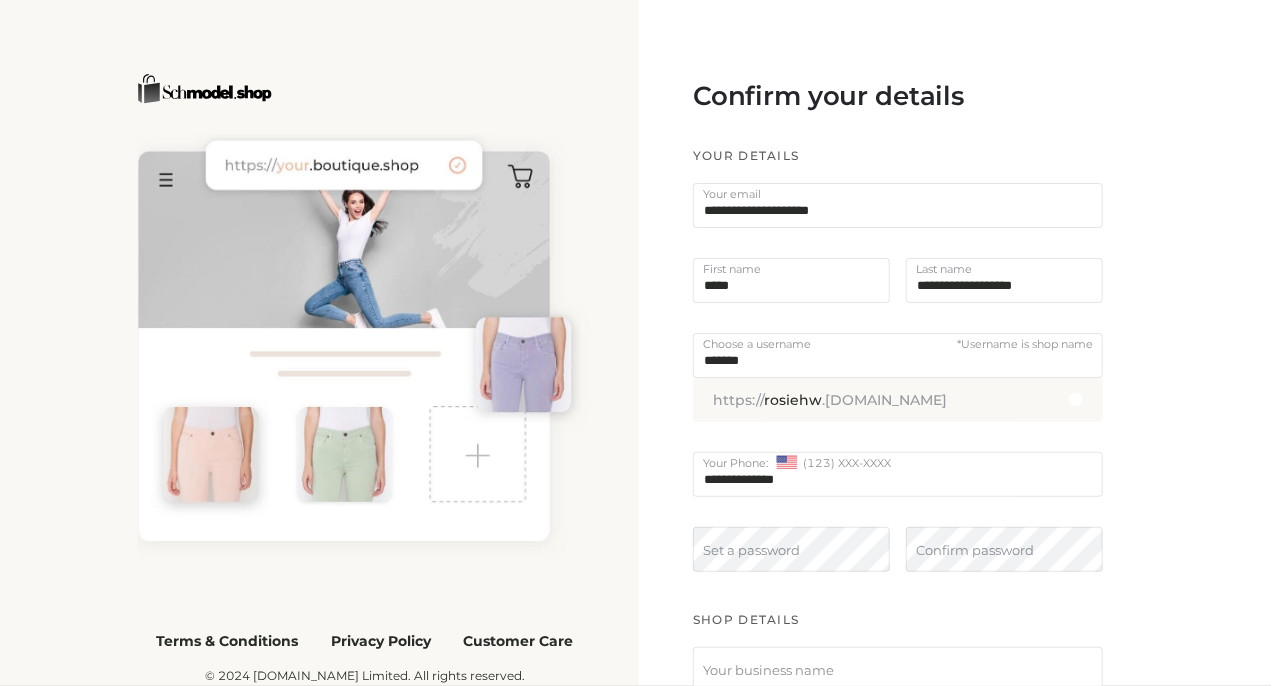 type on "**********" 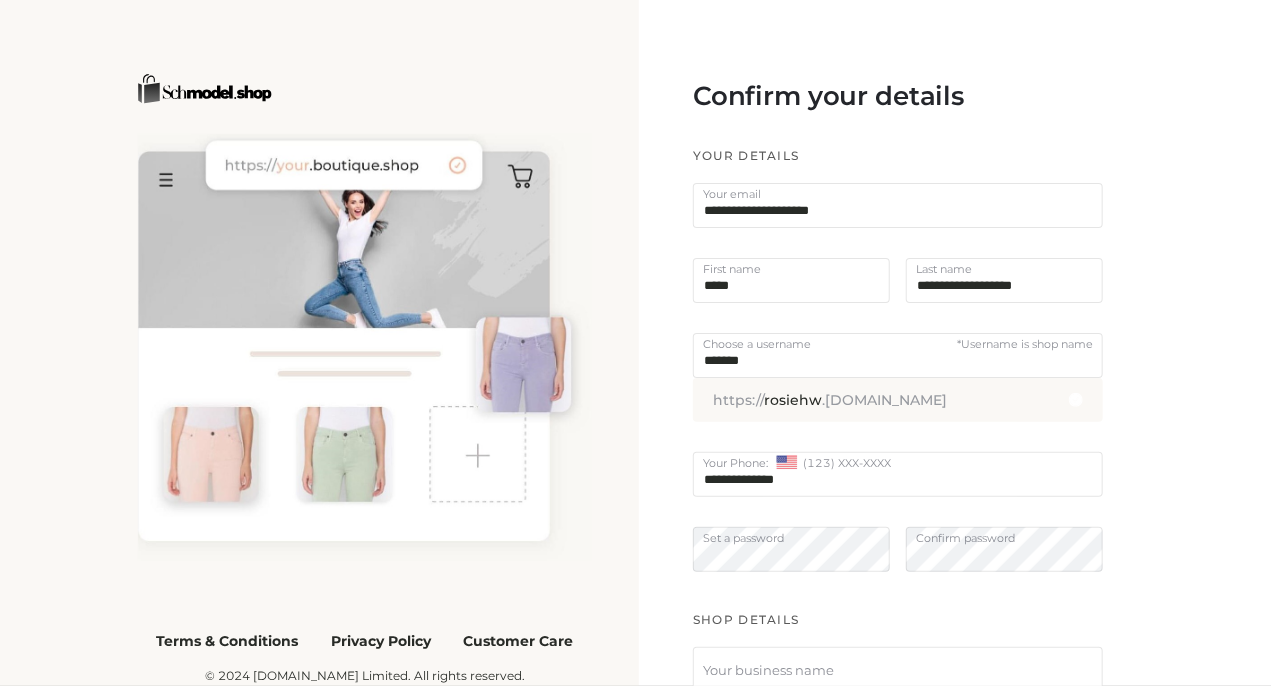 scroll, scrollTop: 500, scrollLeft: 0, axis: vertical 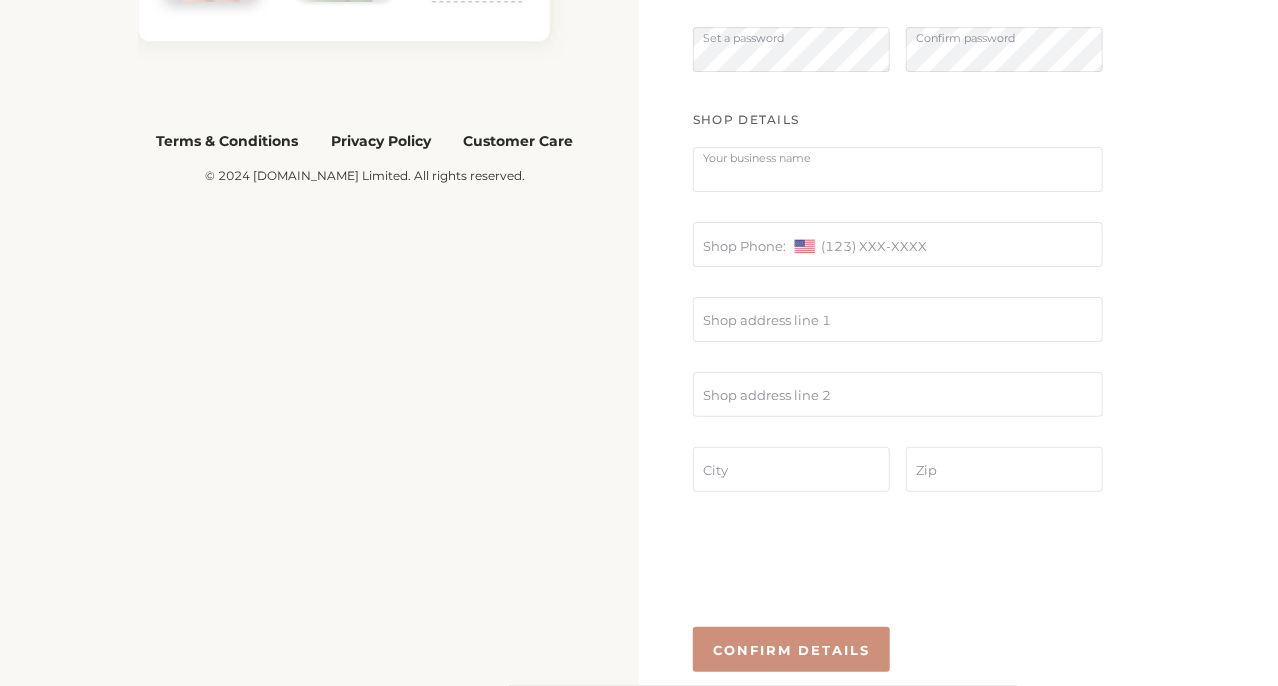 click at bounding box center [898, 169] 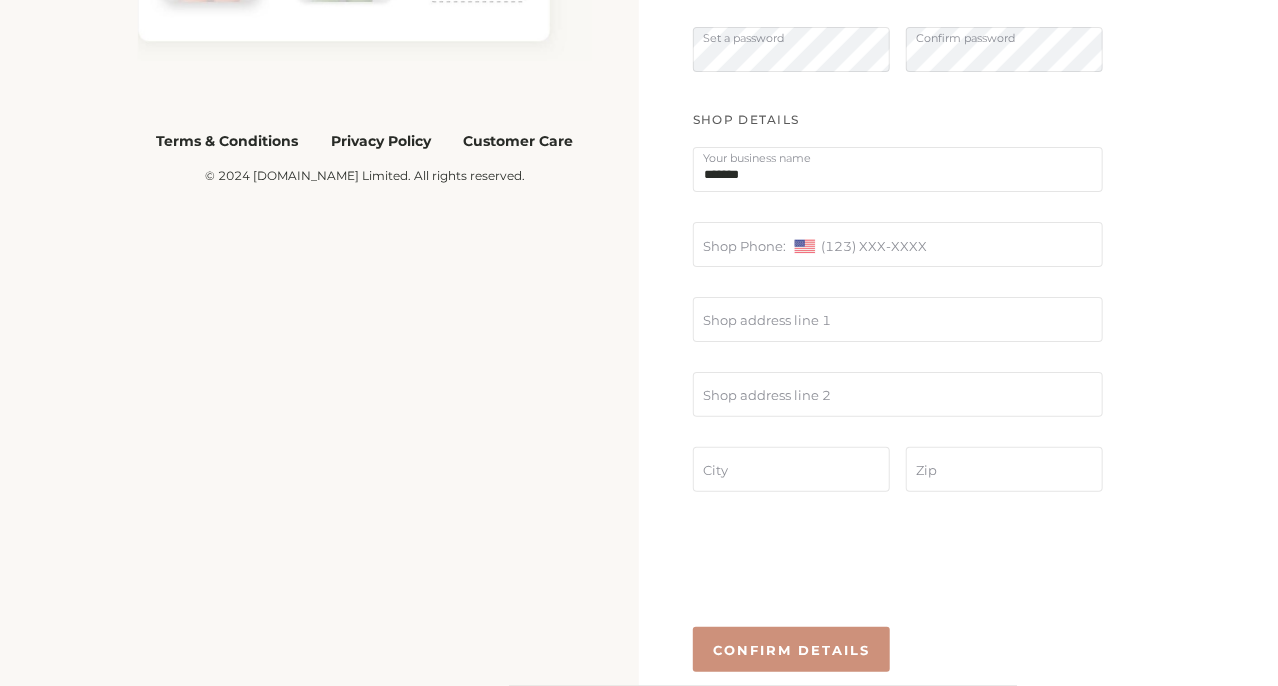 type on "*******" 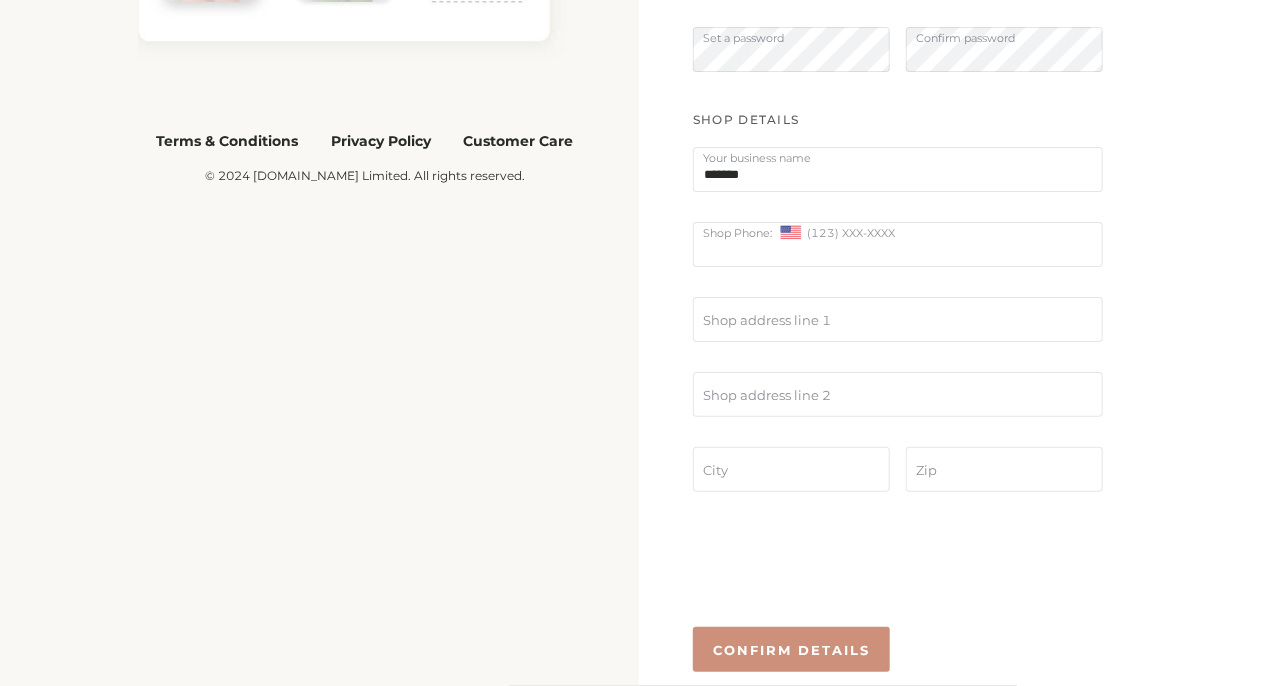 click at bounding box center [898, 244] 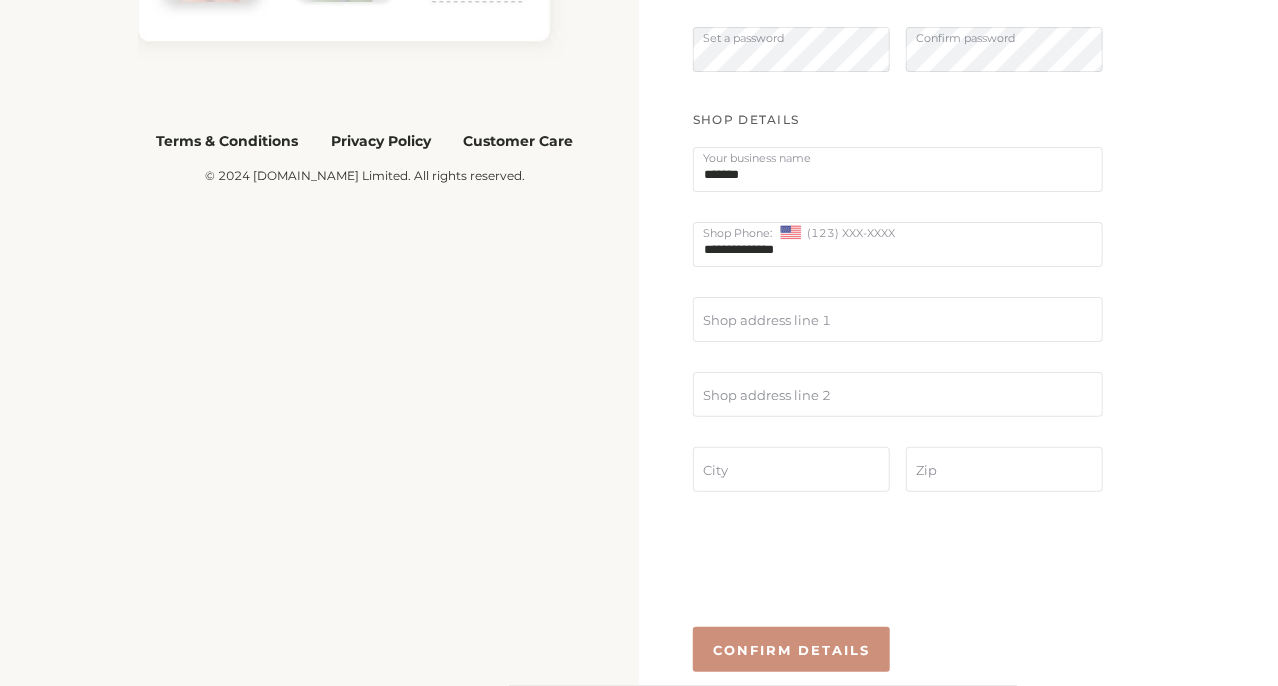 type on "**********" 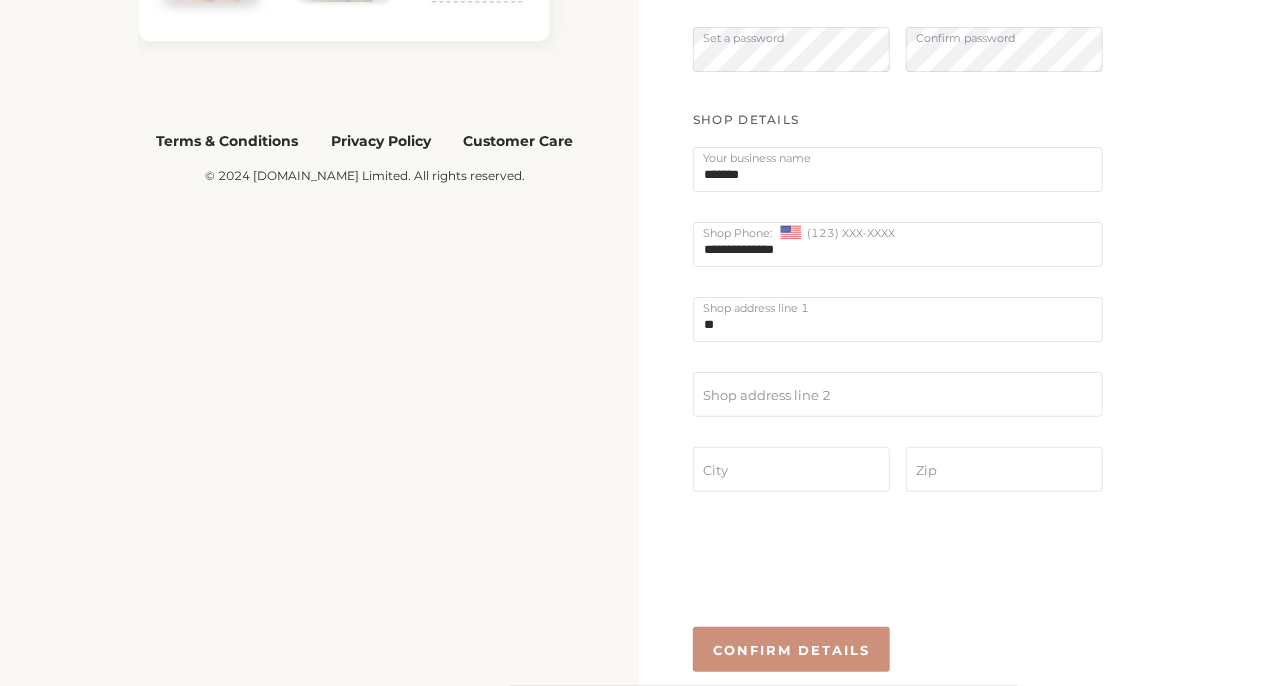 type on "*" 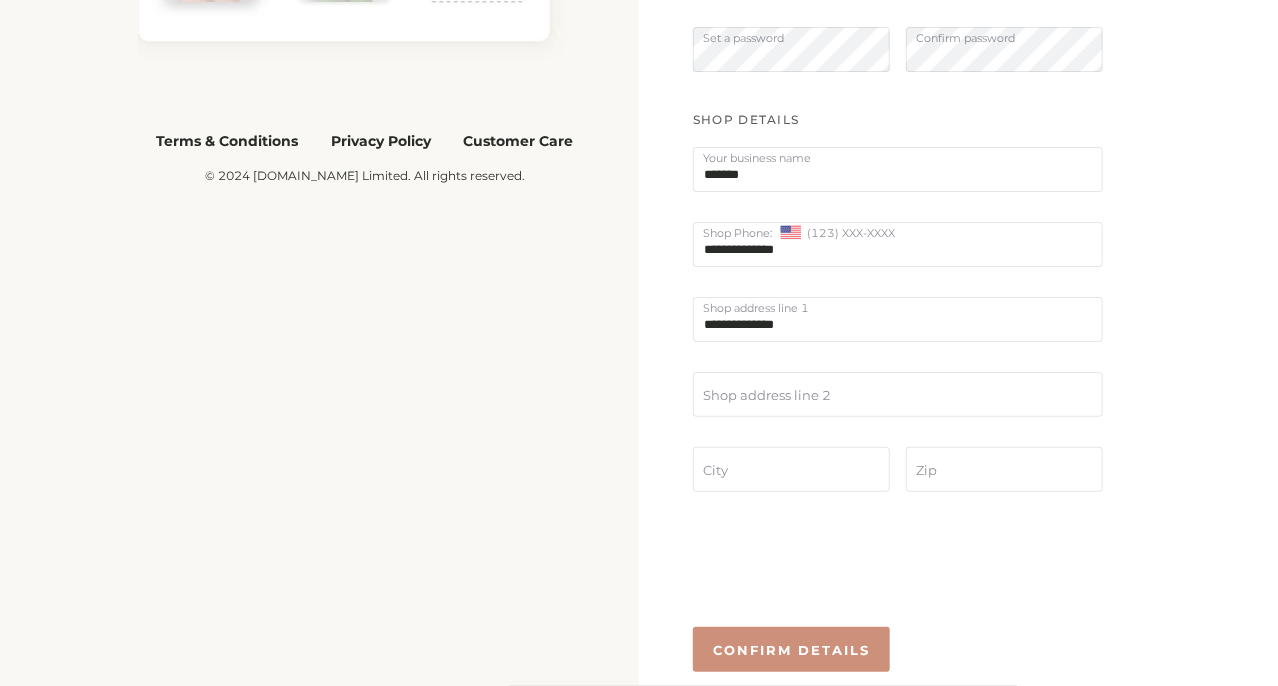 type on "**********" 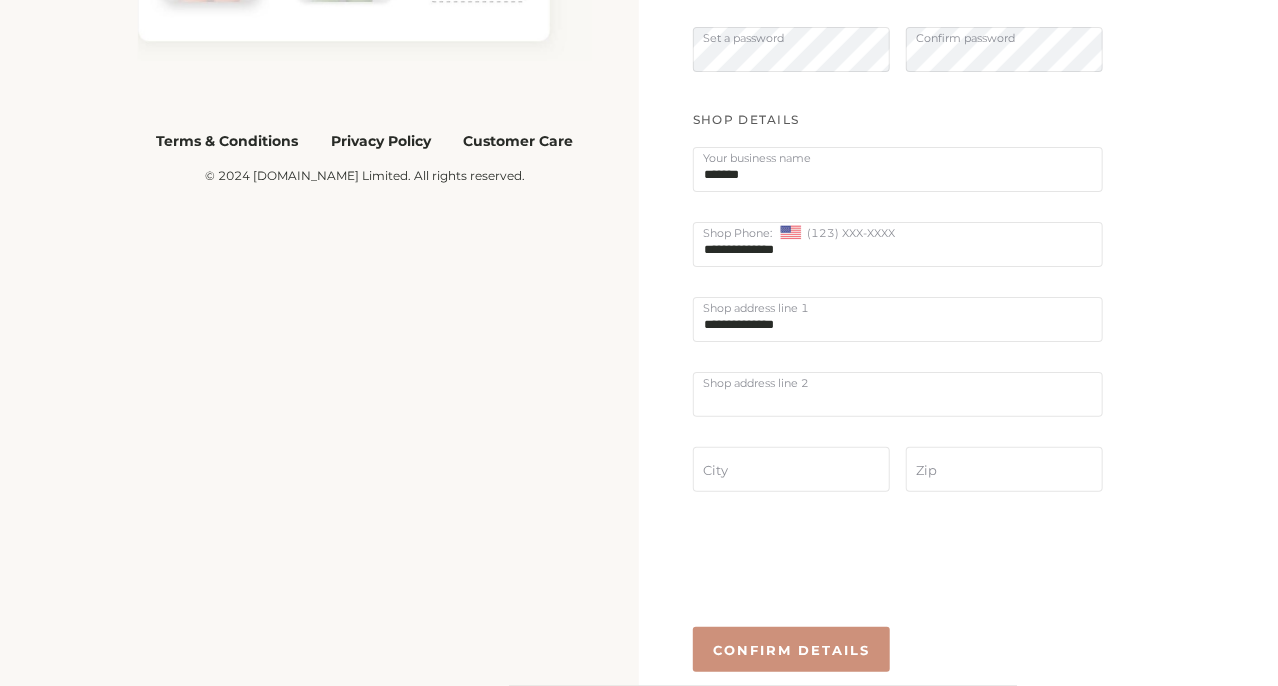 click at bounding box center [791, 469] 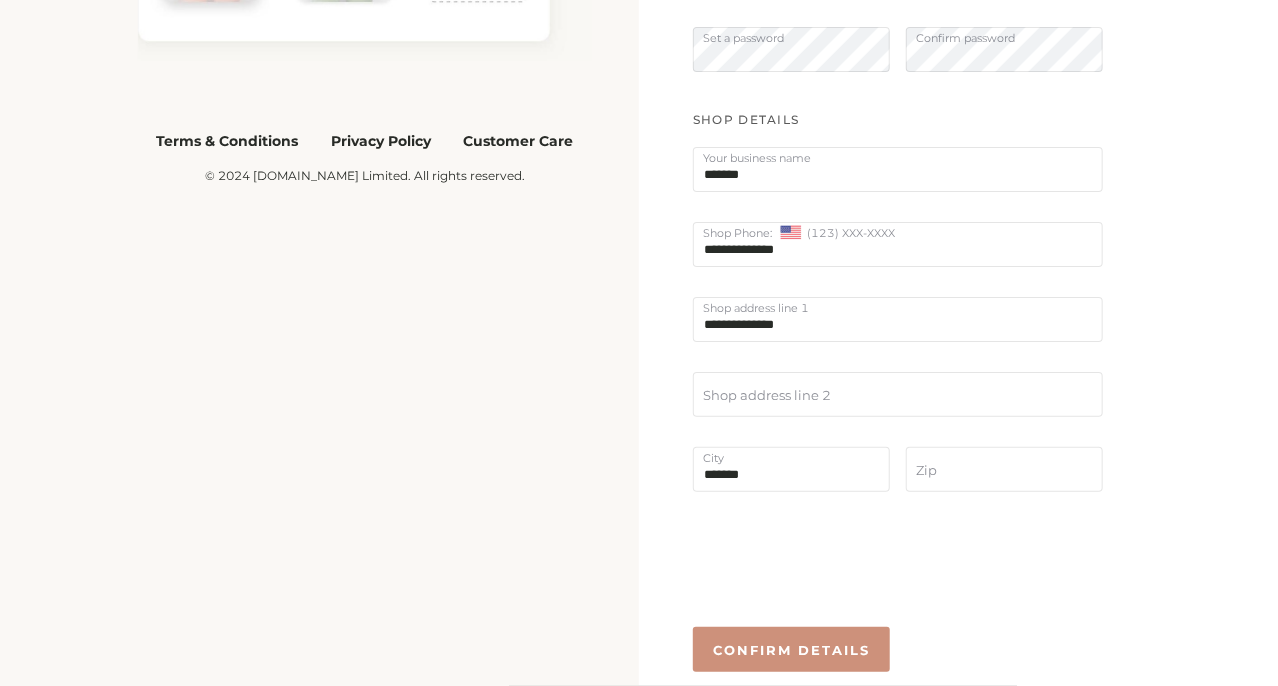 type on "*******" 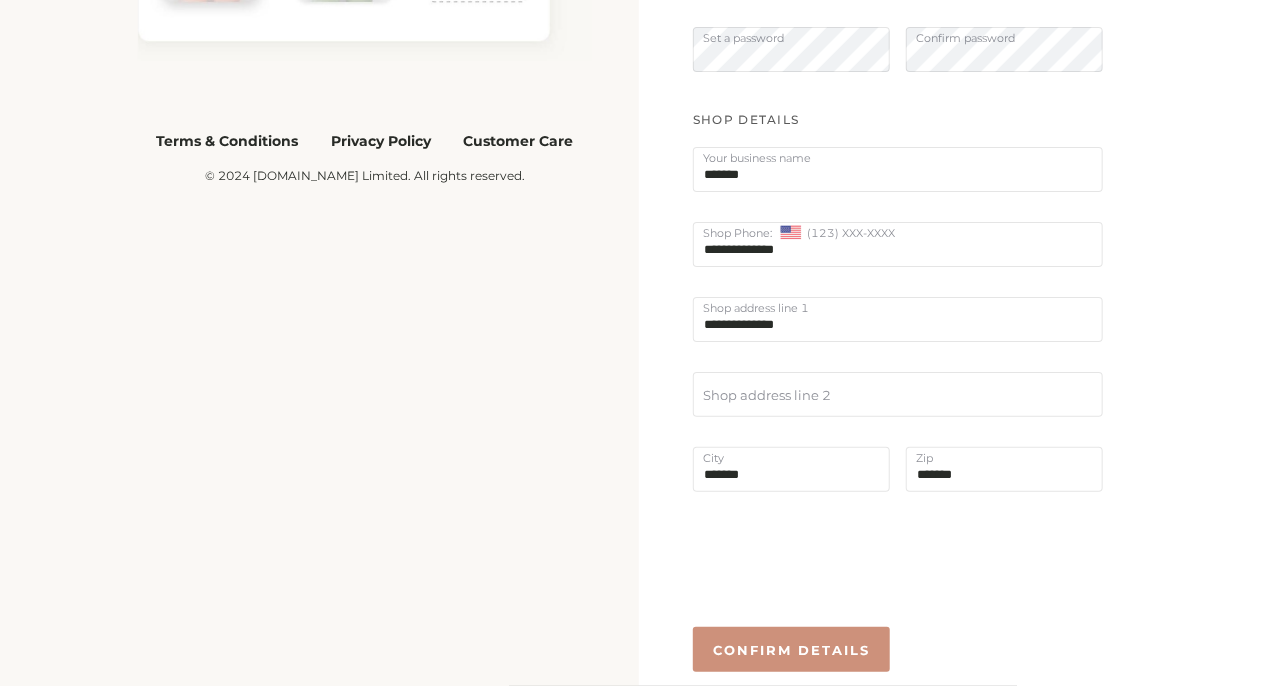 type on "*******" 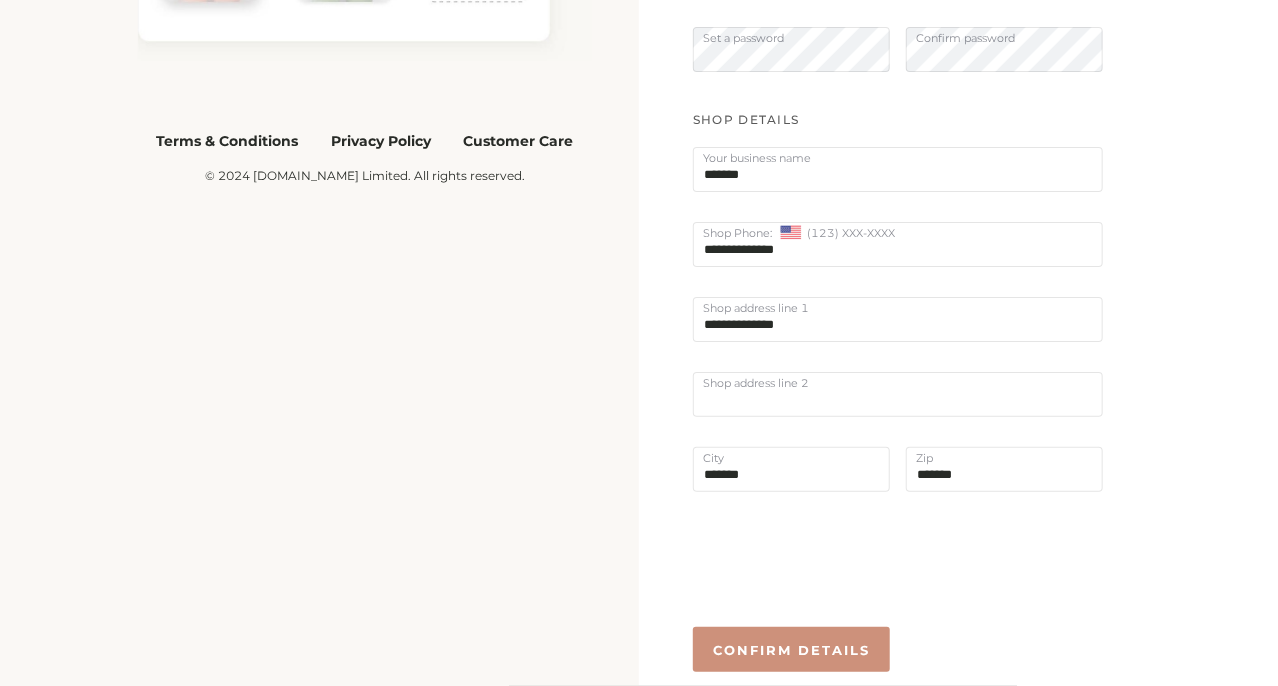 scroll, scrollTop: 0, scrollLeft: 0, axis: both 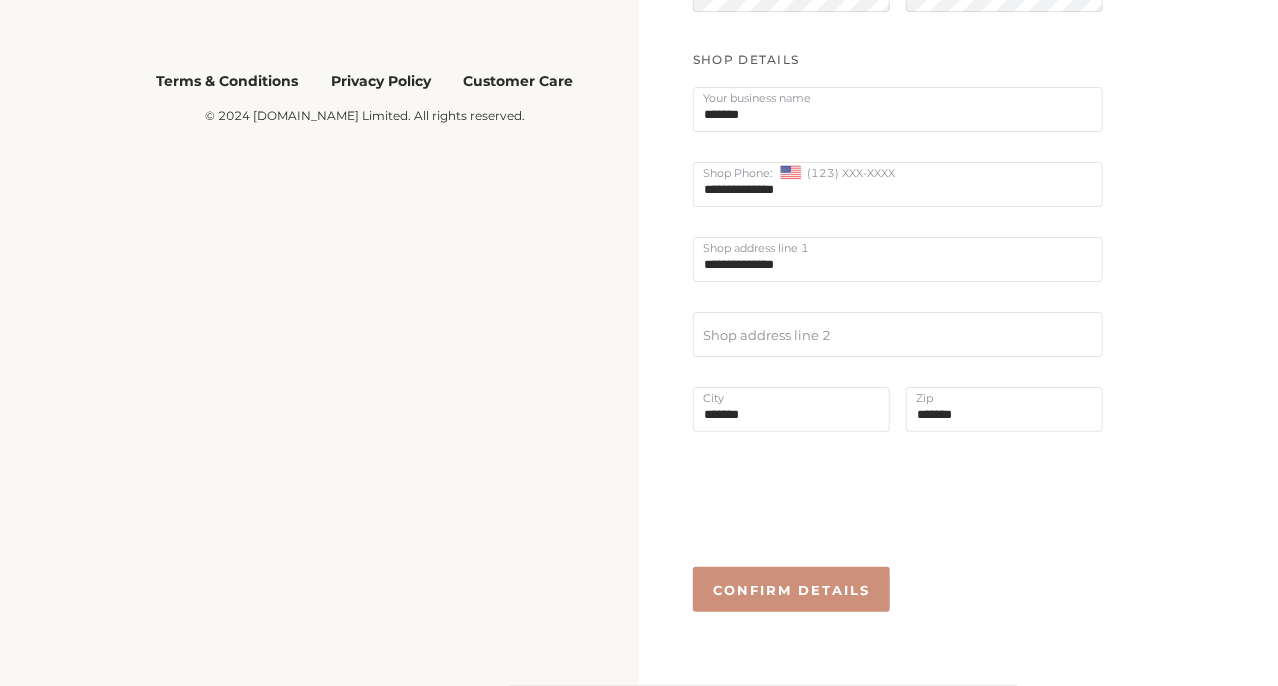 click on "Confirm Details" at bounding box center [791, 590] 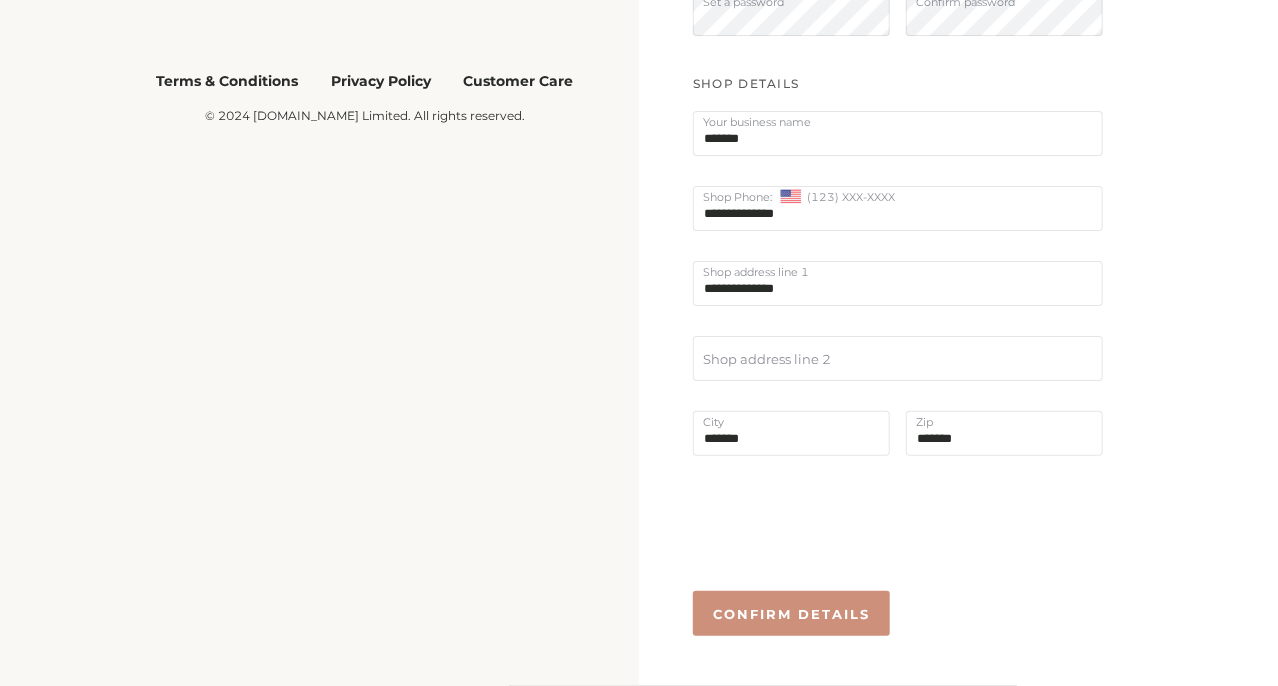 scroll, scrollTop: 0, scrollLeft: 0, axis: both 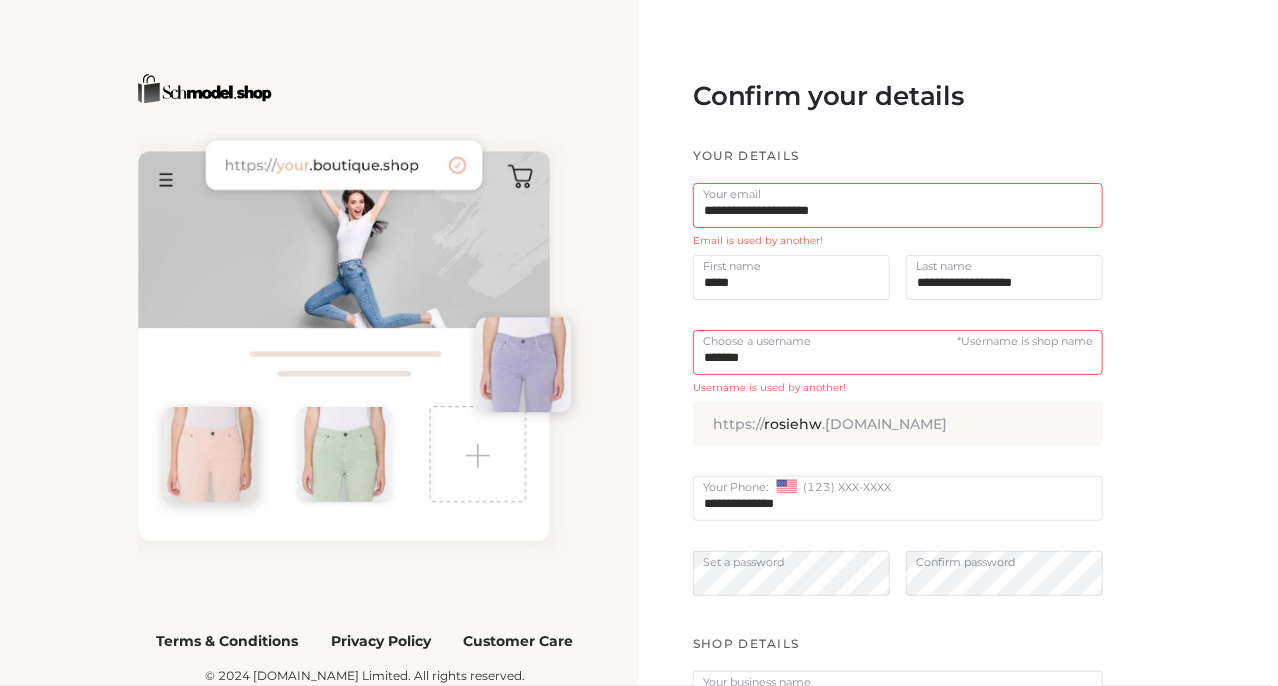 click on "**********" at bounding box center (958, 635) 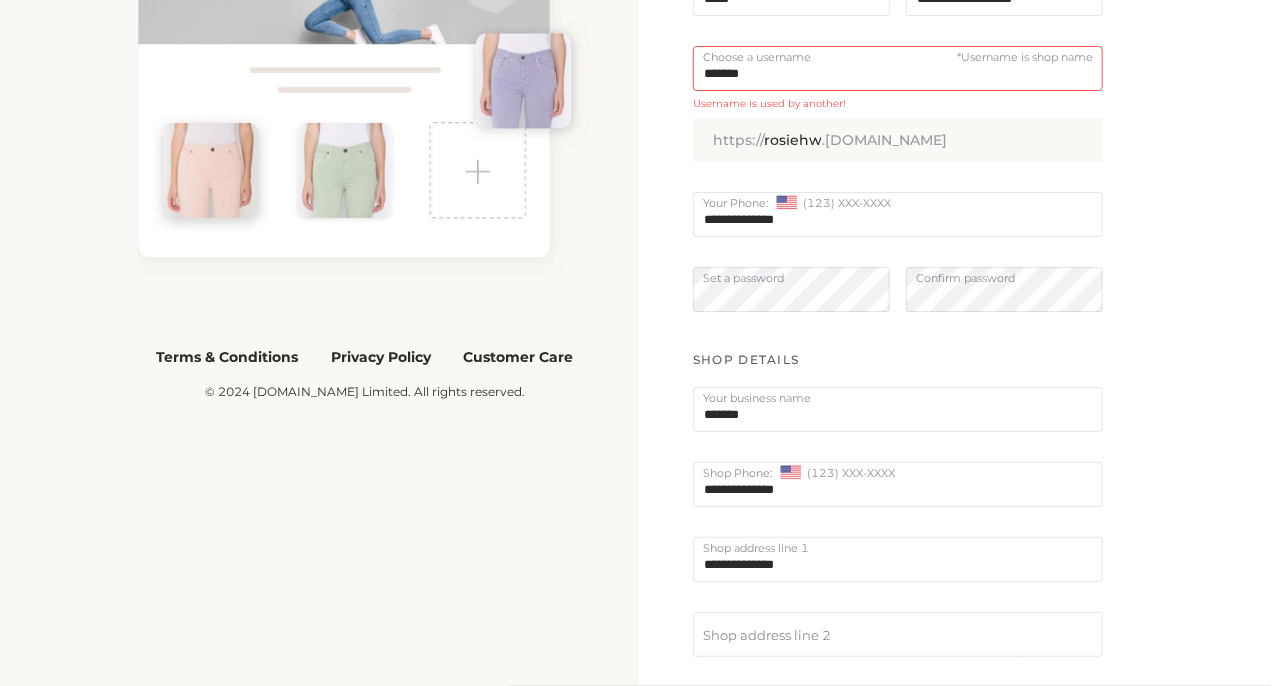 scroll, scrollTop: 0, scrollLeft: 0, axis: both 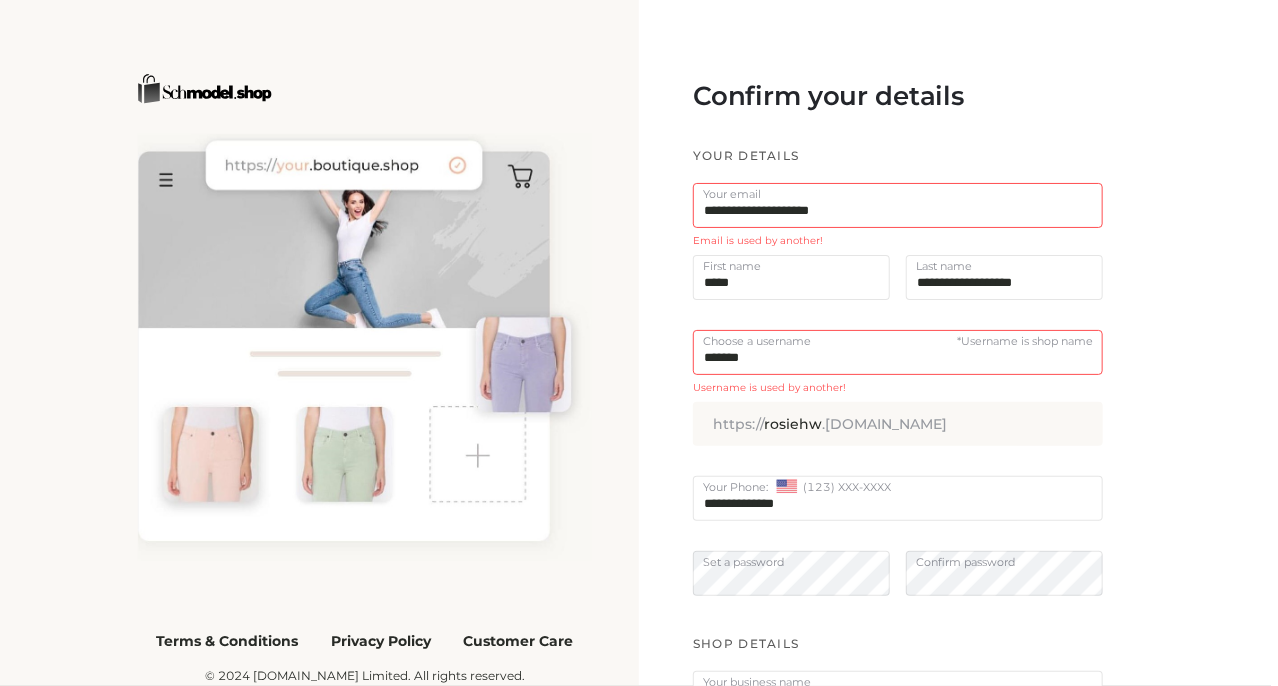 drag, startPoint x: 748, startPoint y: 214, endPoint x: 601, endPoint y: 197, distance: 147.97972 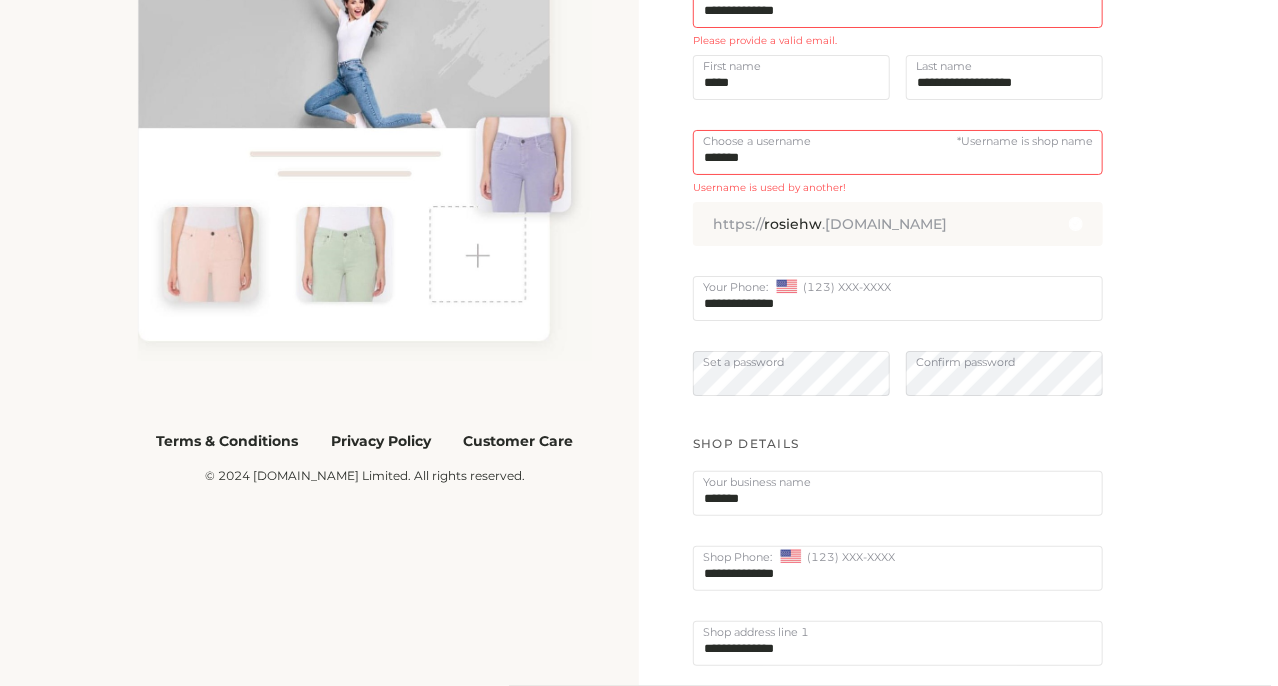 scroll, scrollTop: 100, scrollLeft: 0, axis: vertical 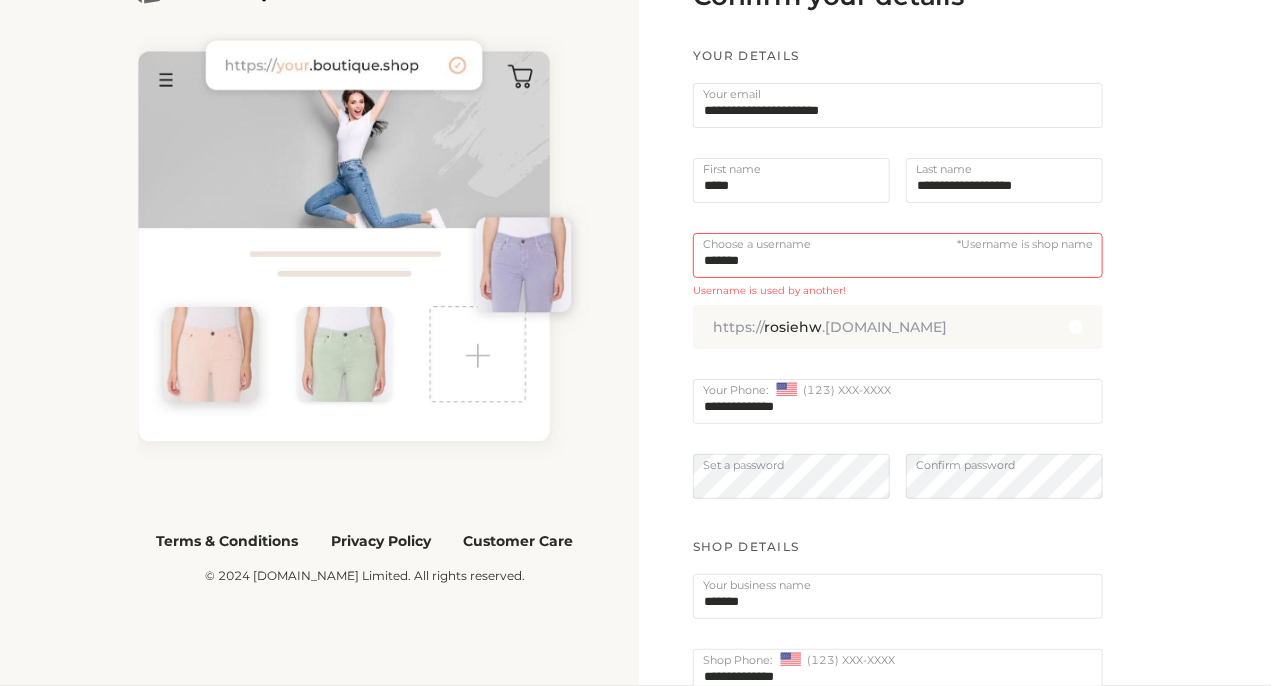type on "**********" 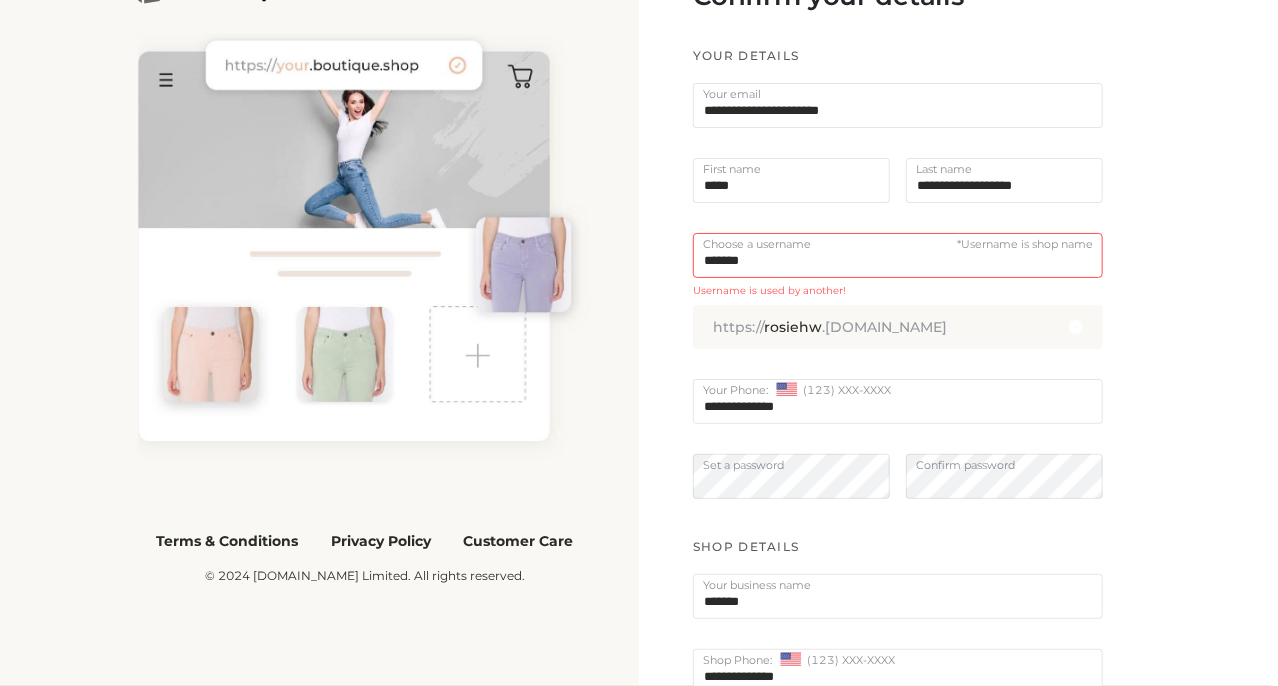 type on "*****" 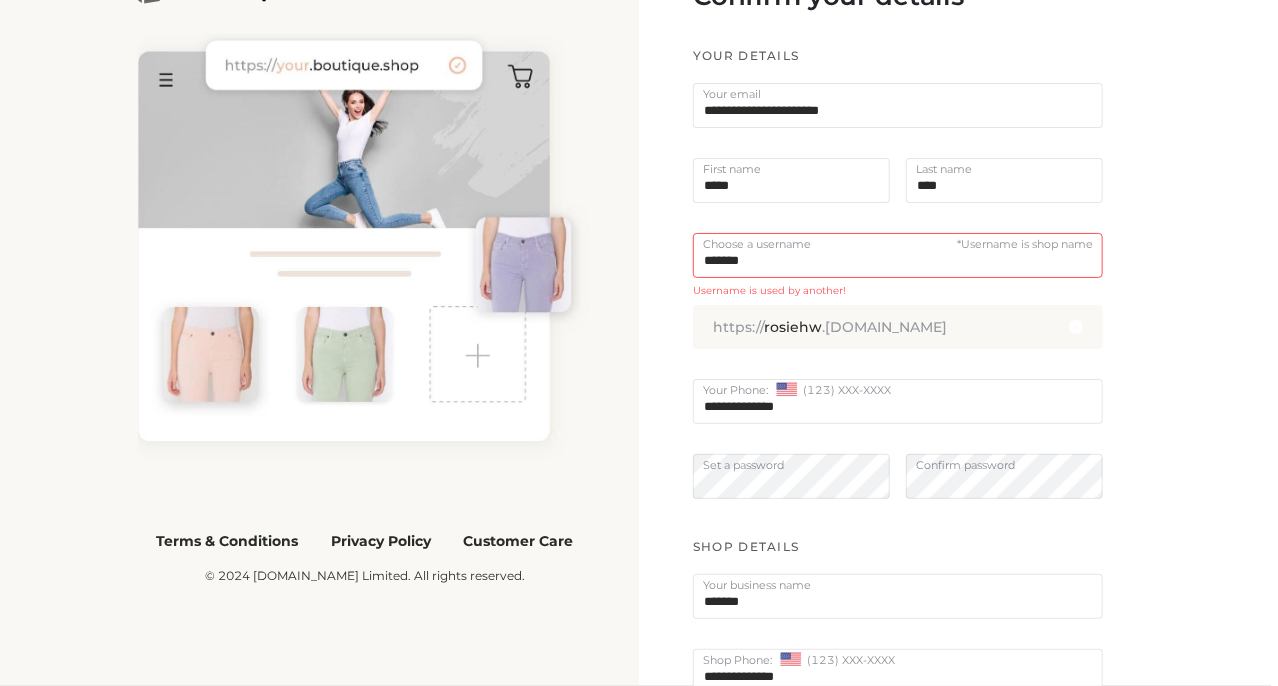 type on "****" 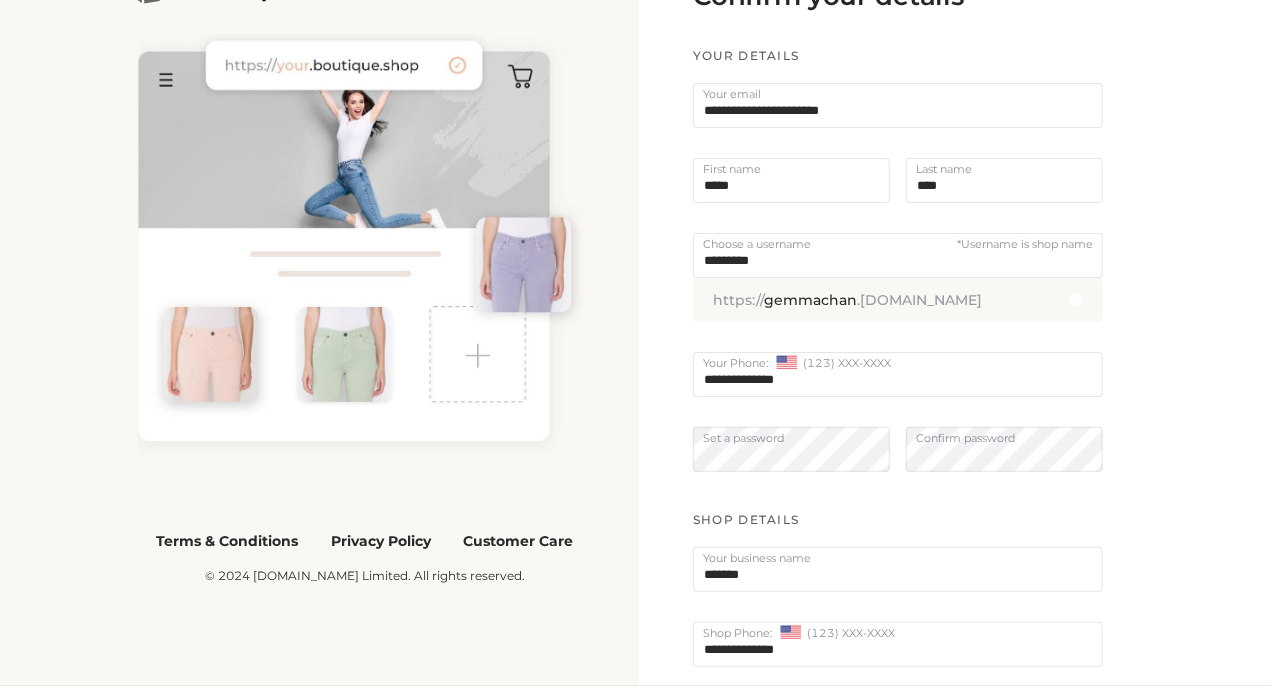 scroll, scrollTop: 560, scrollLeft: 0, axis: vertical 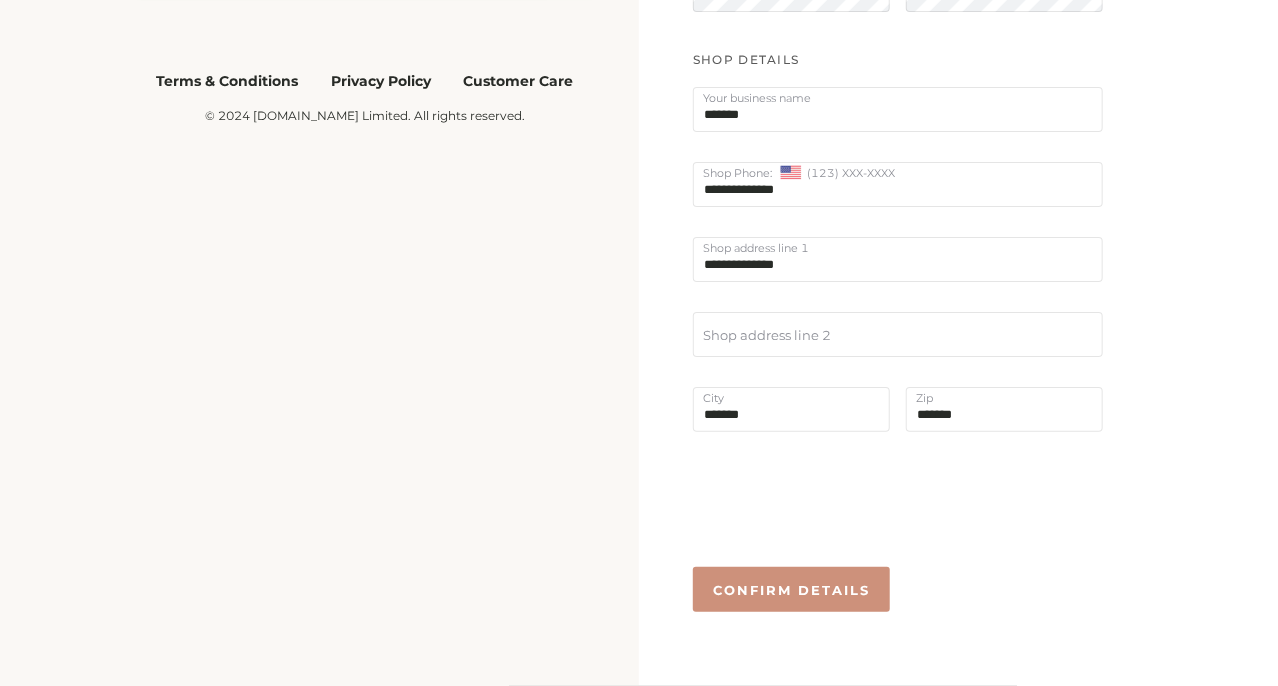 type on "*********" 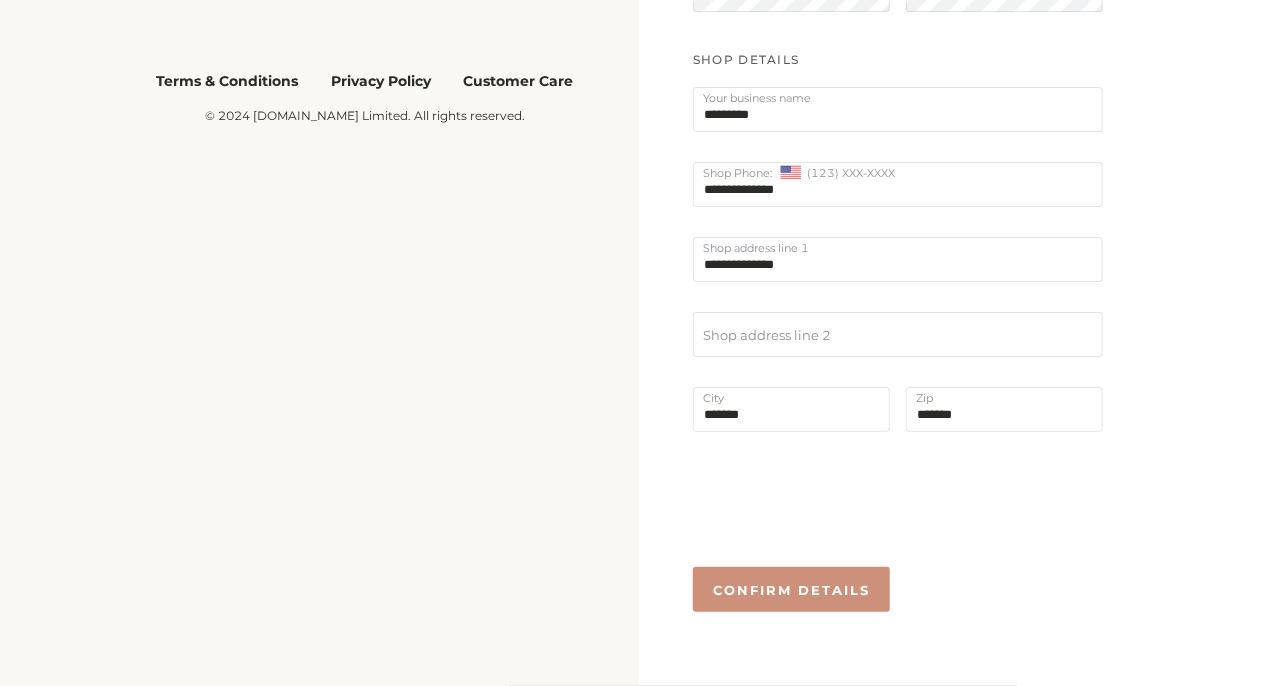 type on "*********" 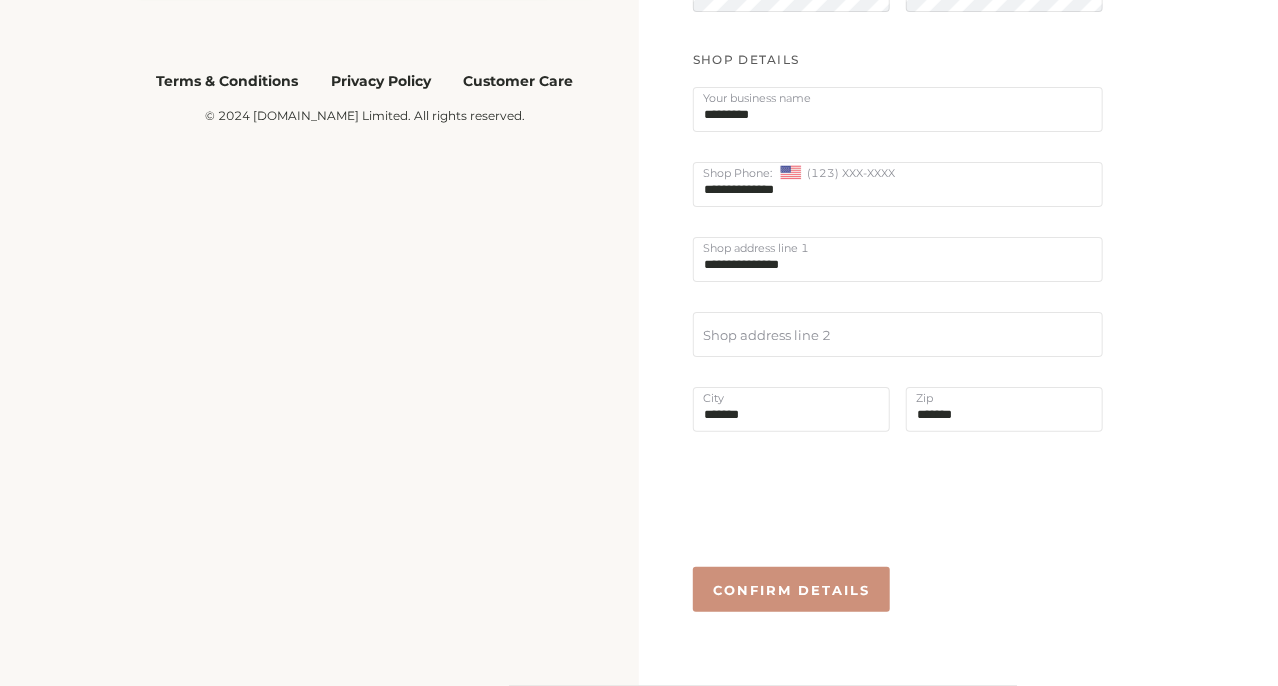 type on "**********" 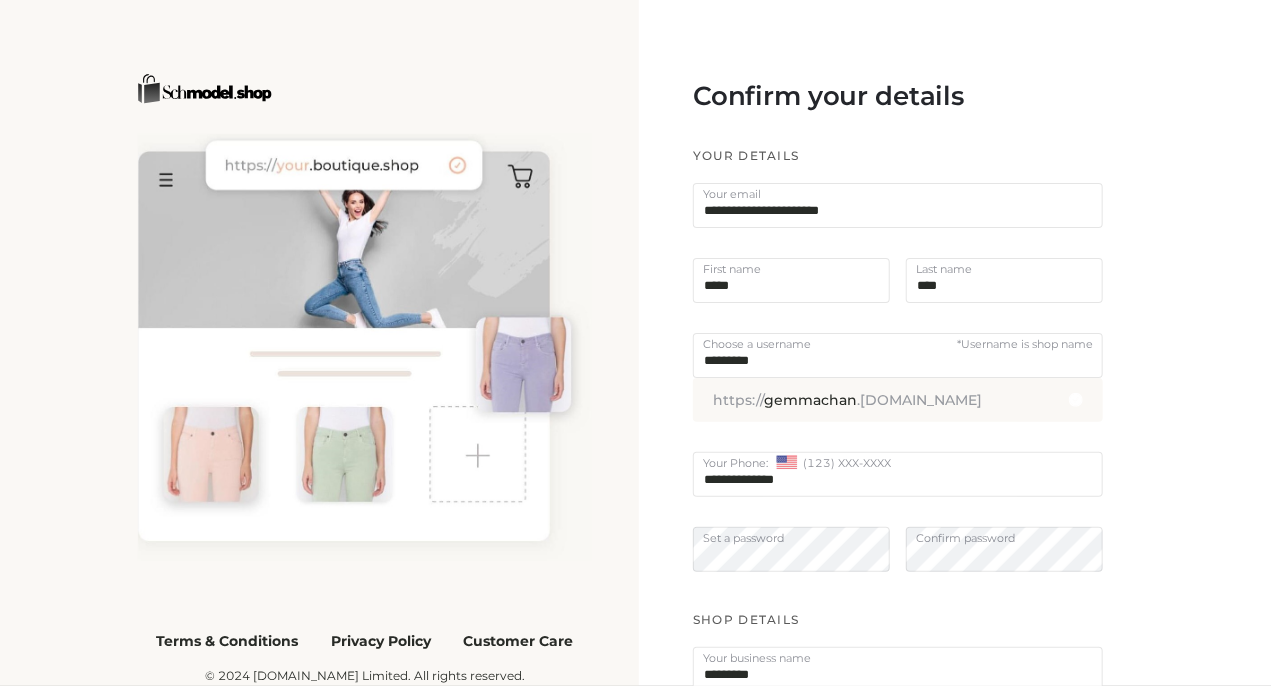 scroll, scrollTop: 560, scrollLeft: 0, axis: vertical 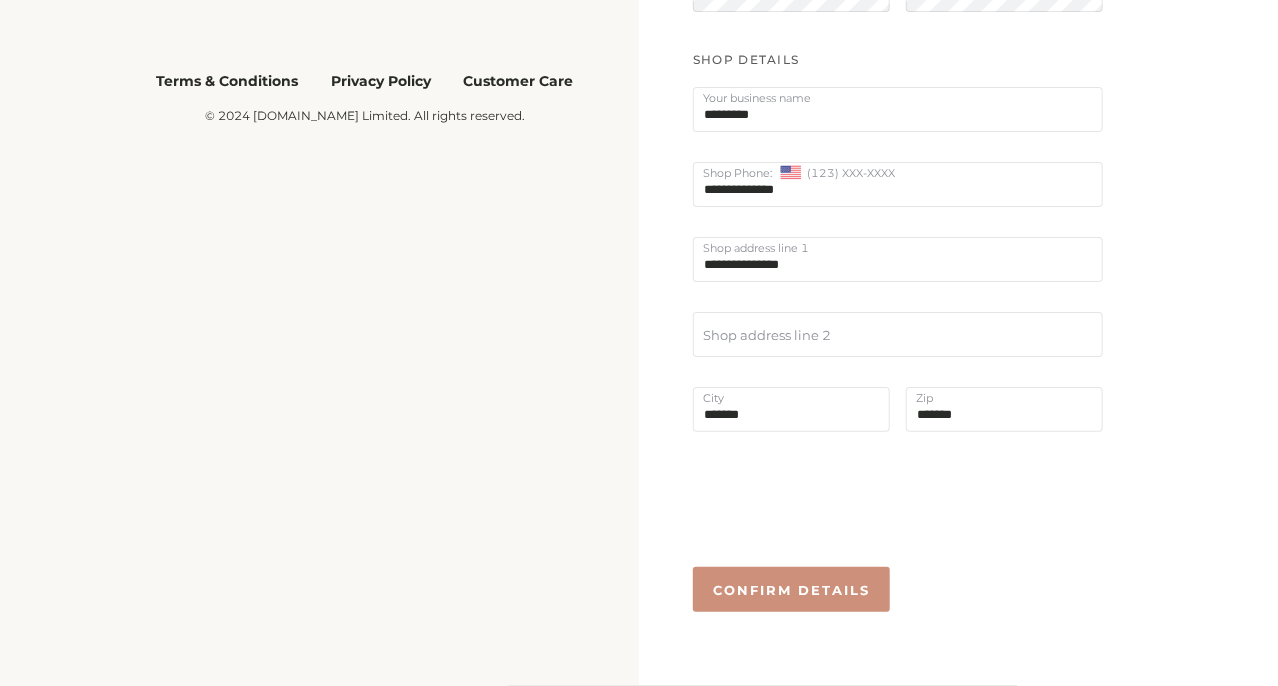 click on "Confirm Details" at bounding box center [791, 589] 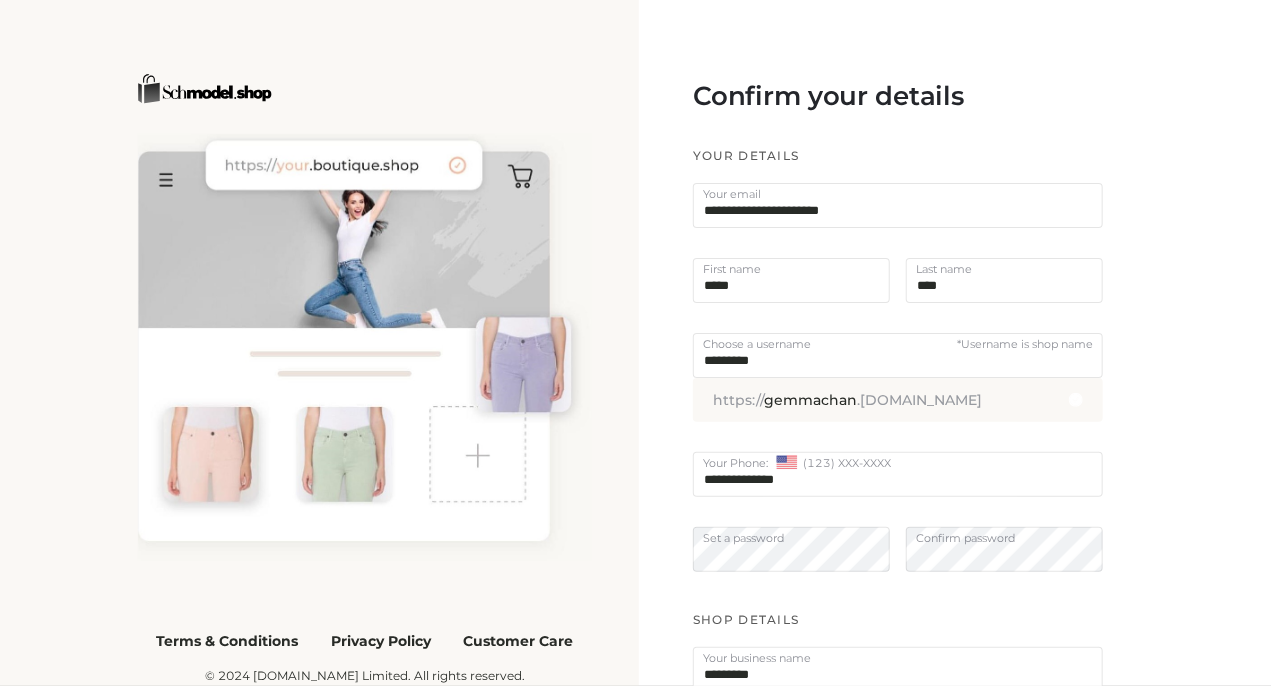scroll, scrollTop: 560, scrollLeft: 0, axis: vertical 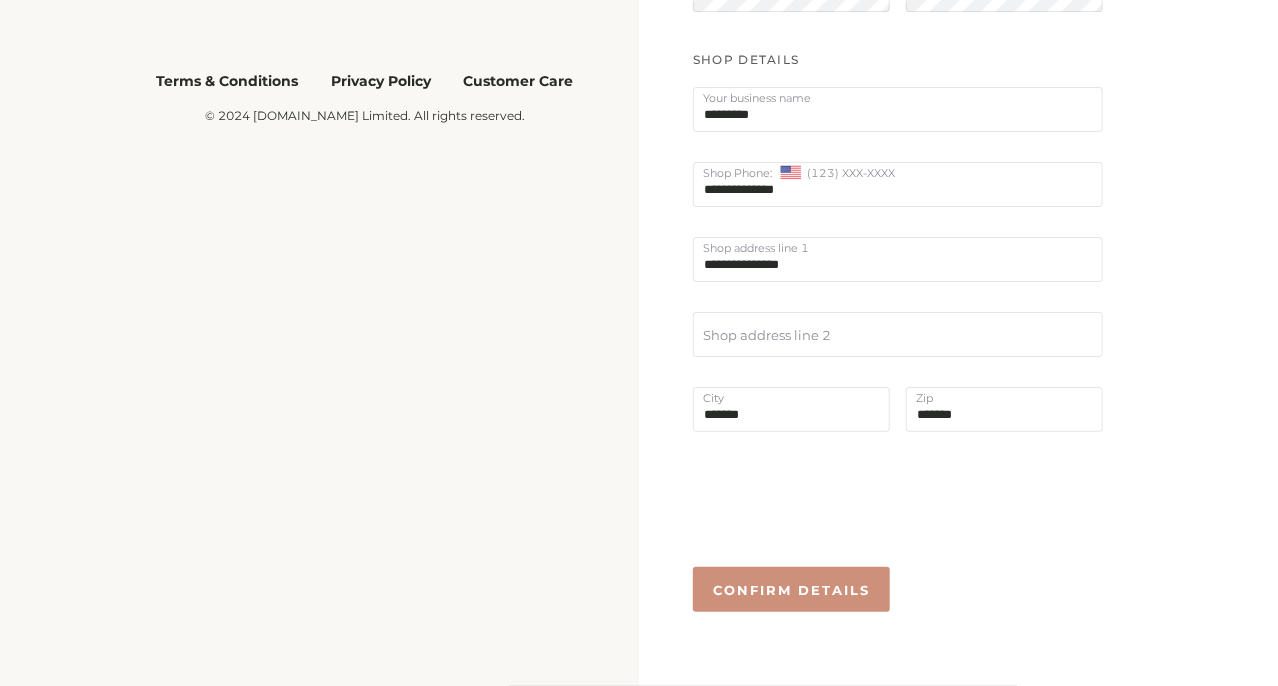 click on "Confirm Details" at bounding box center (791, 590) 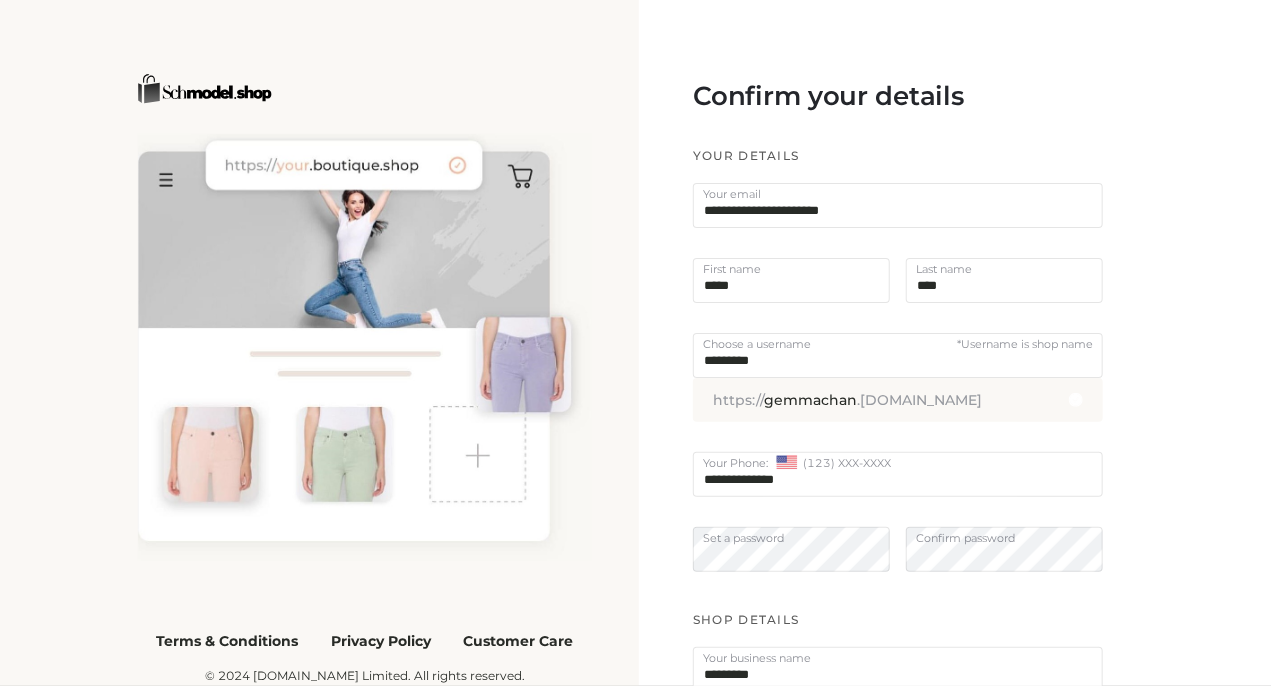 drag, startPoint x: 781, startPoint y: 213, endPoint x: 664, endPoint y: 205, distance: 117.273186 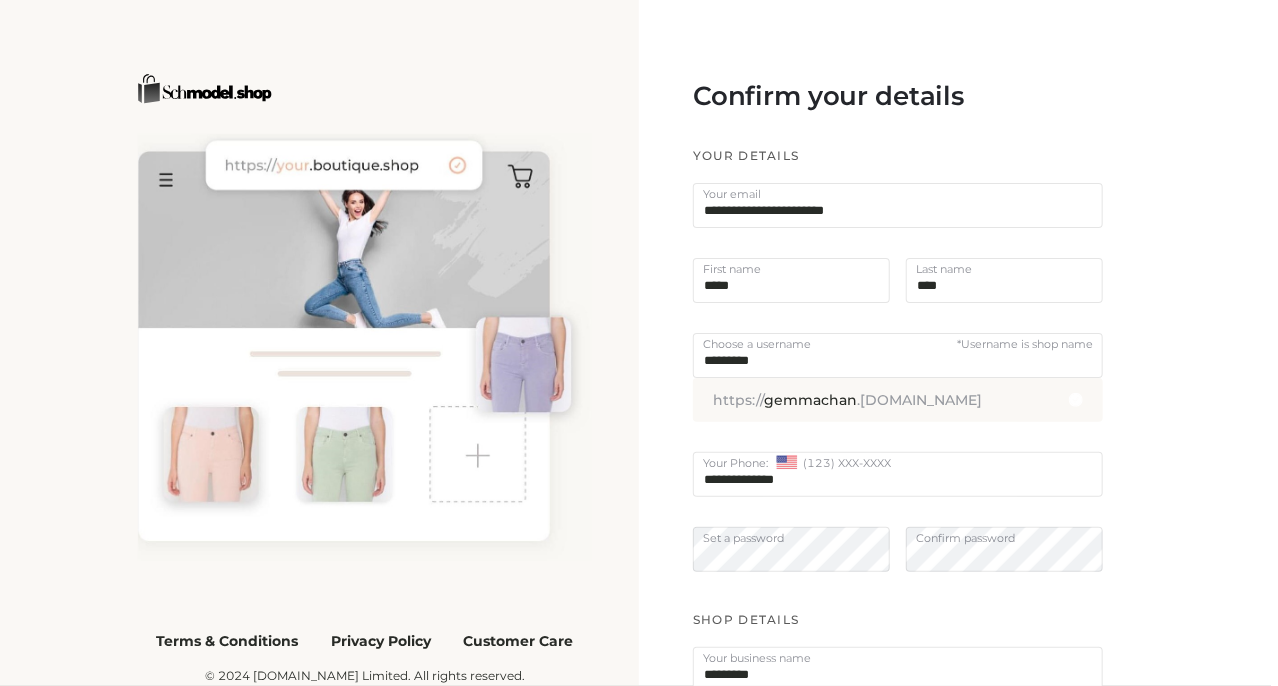 type on "**********" 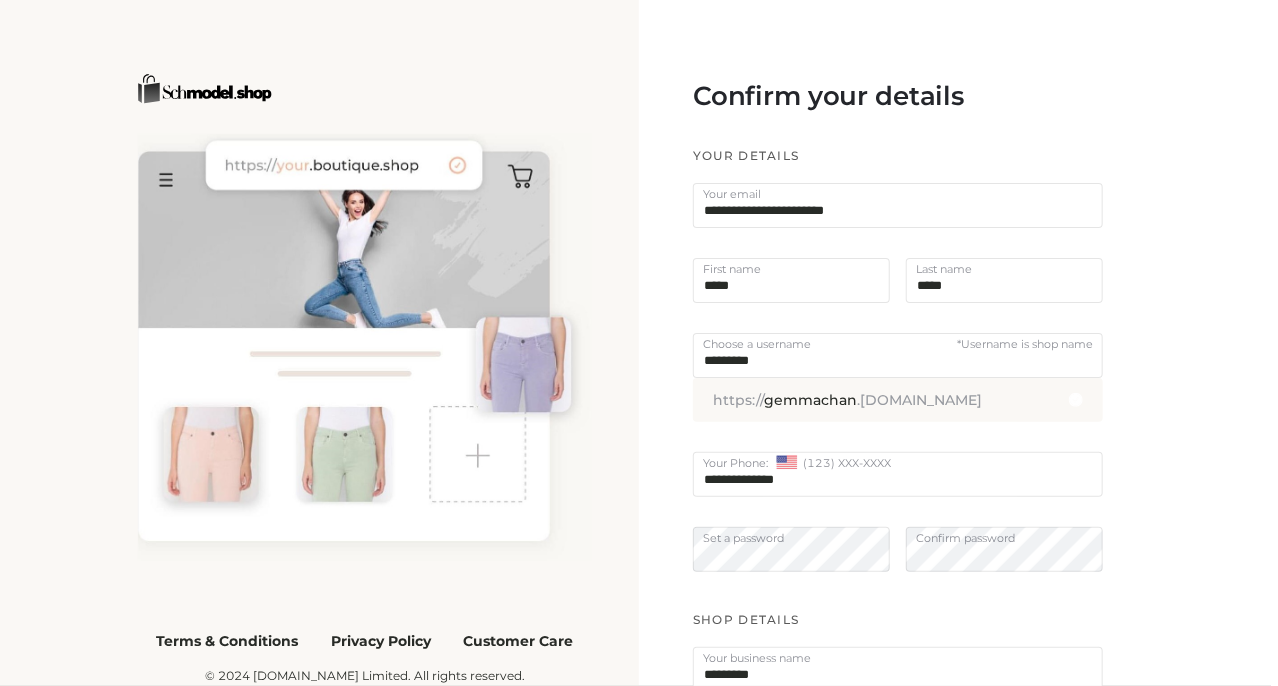 type on "*****" 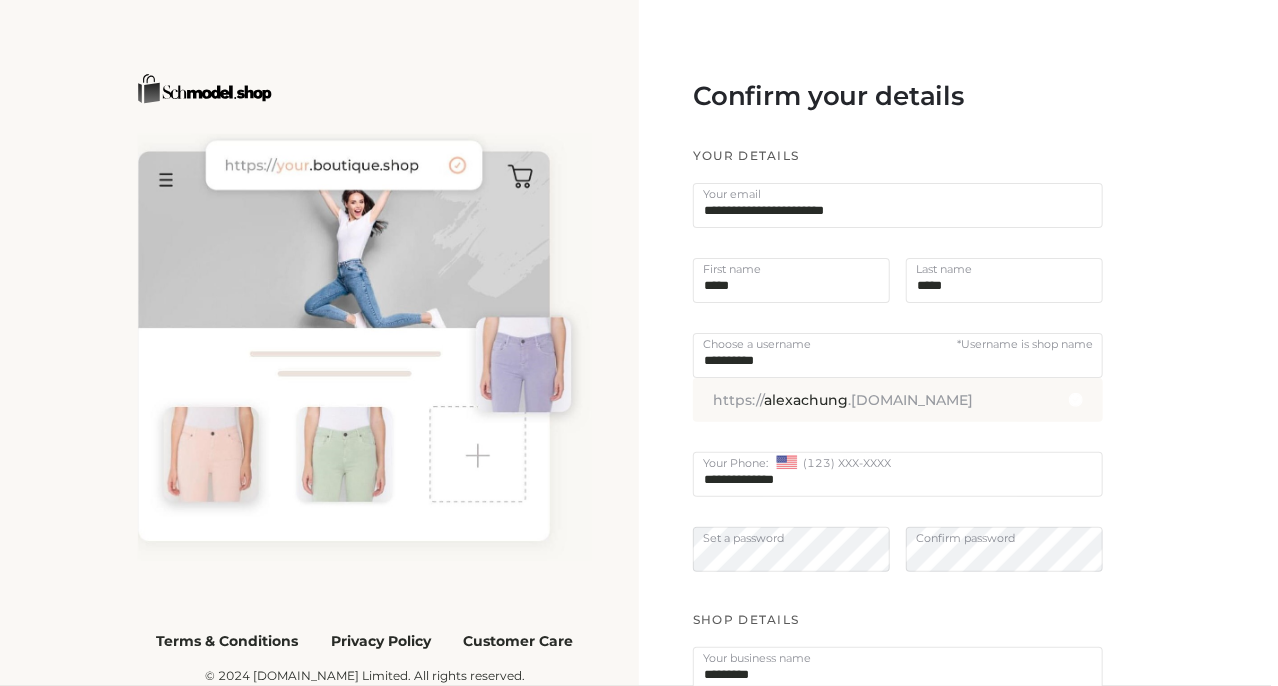 scroll, scrollTop: 200, scrollLeft: 0, axis: vertical 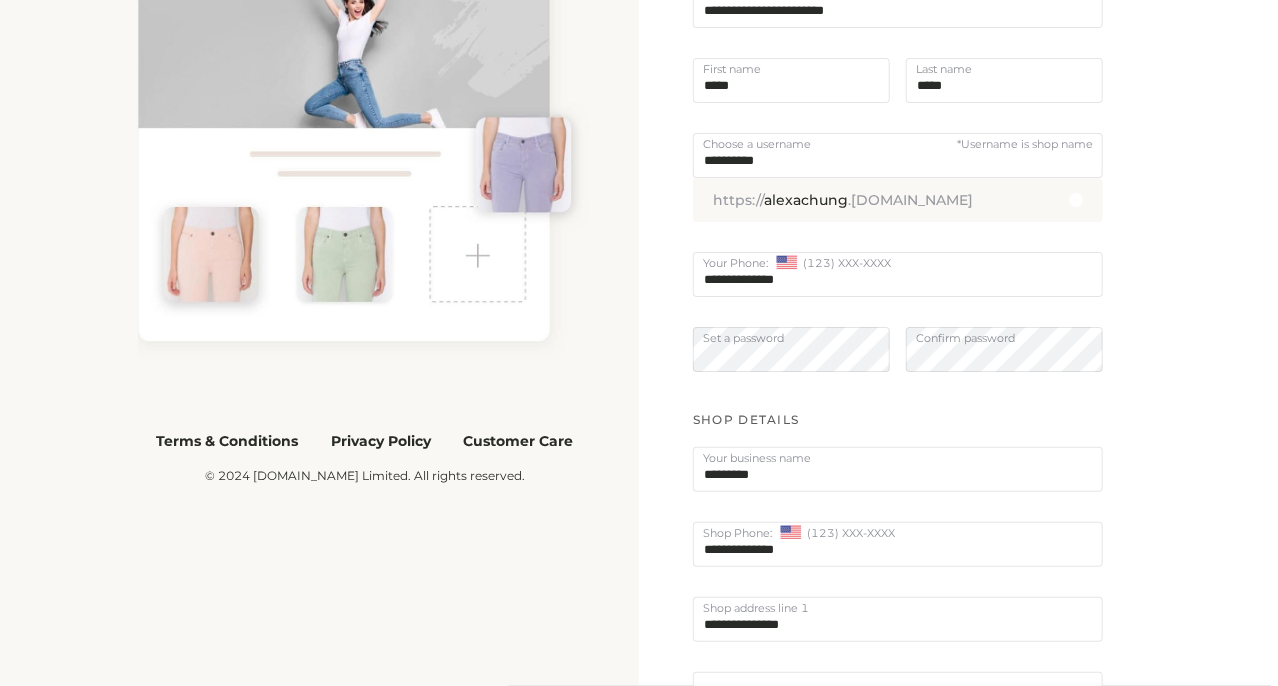 type on "**********" 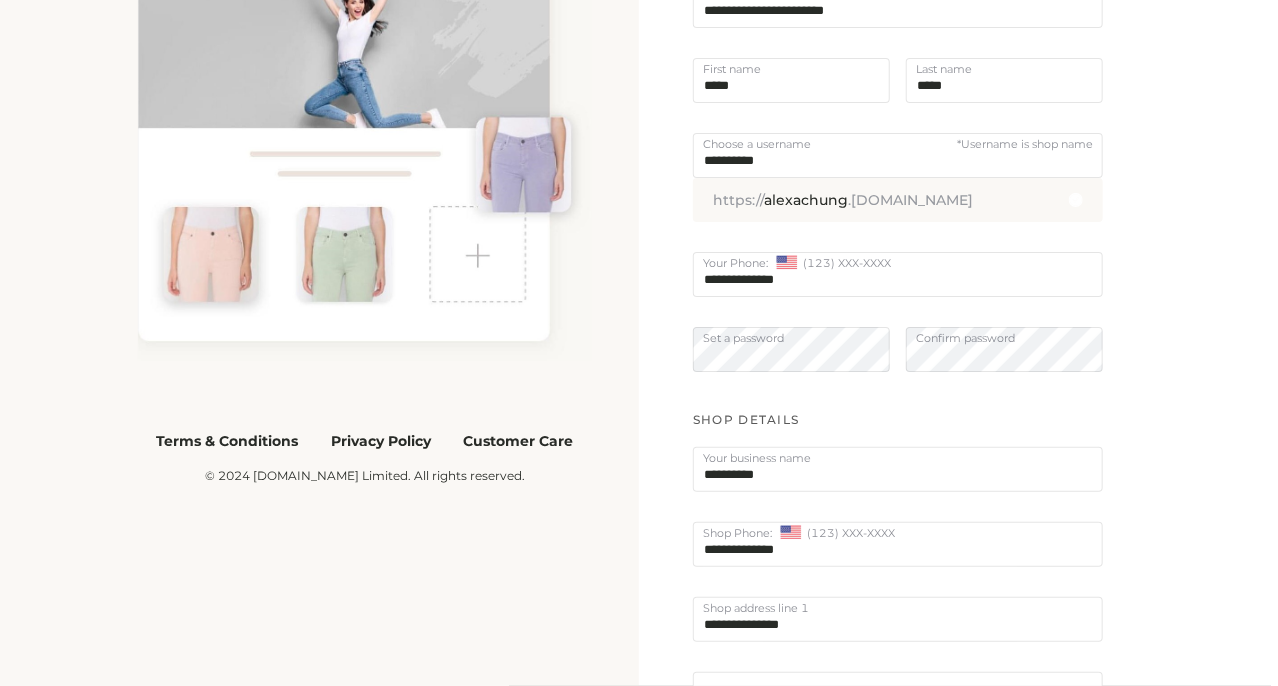 type on "**********" 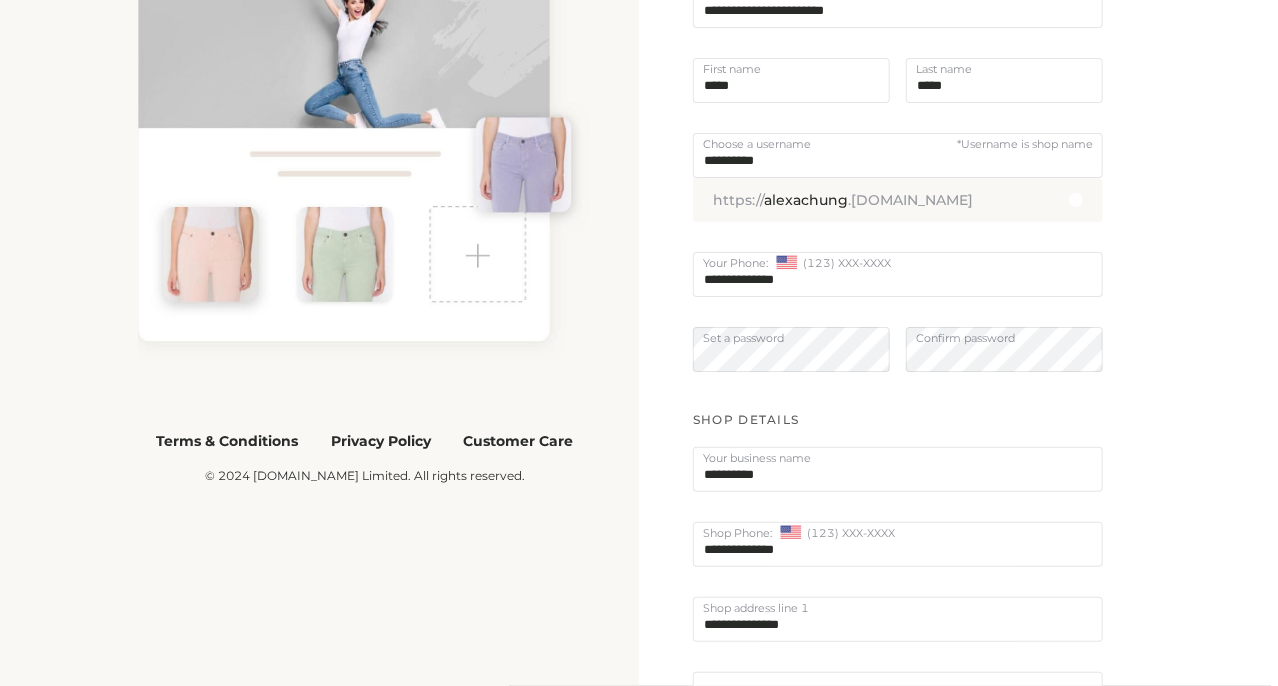 scroll, scrollTop: 560, scrollLeft: 0, axis: vertical 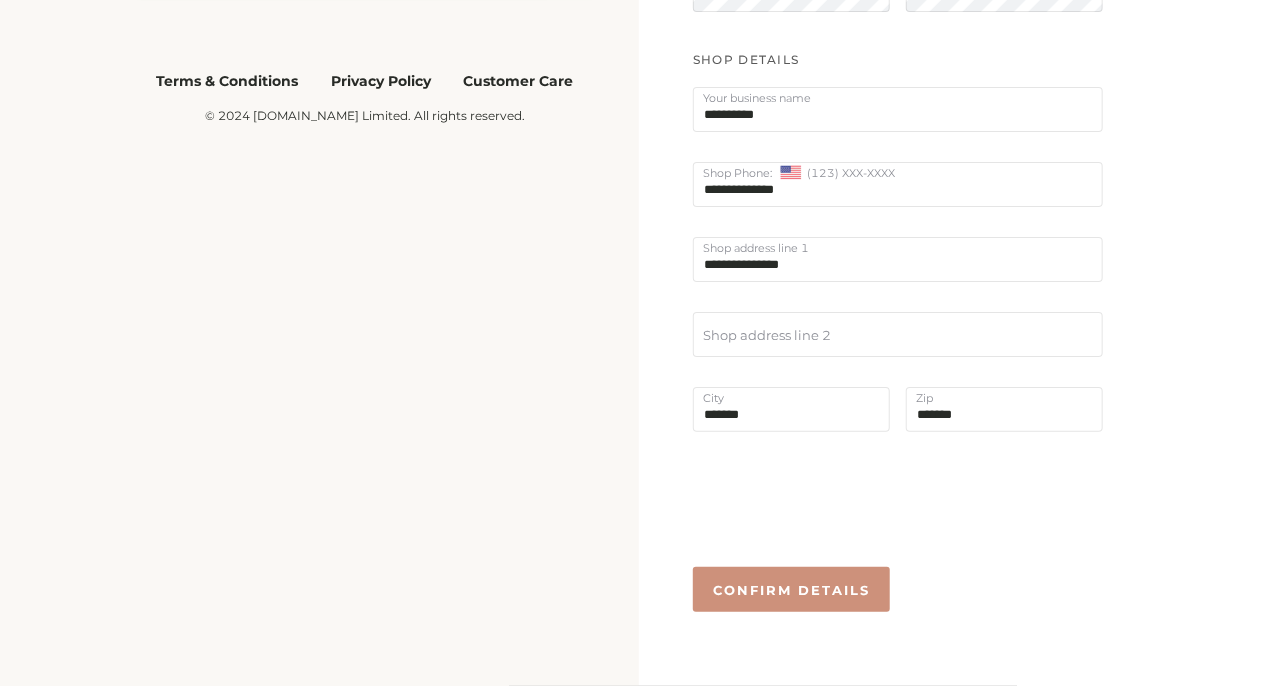 type on "**********" 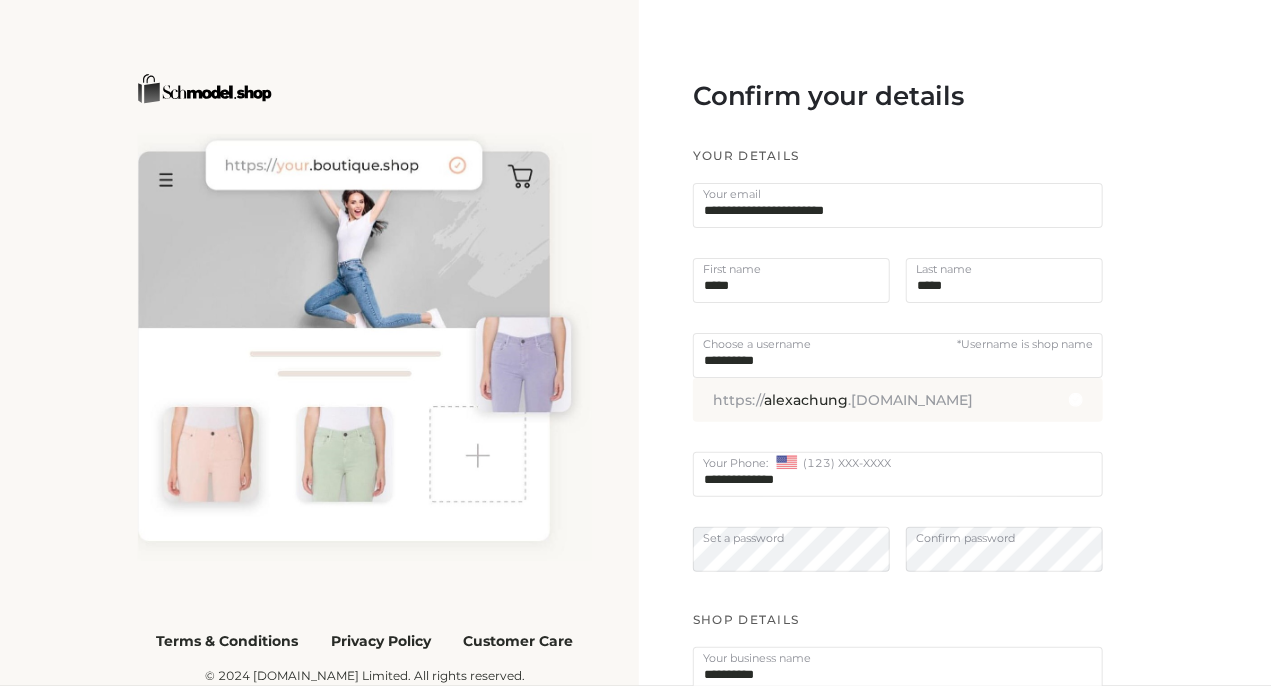 drag, startPoint x: 776, startPoint y: 213, endPoint x: 623, endPoint y: 207, distance: 153.1176 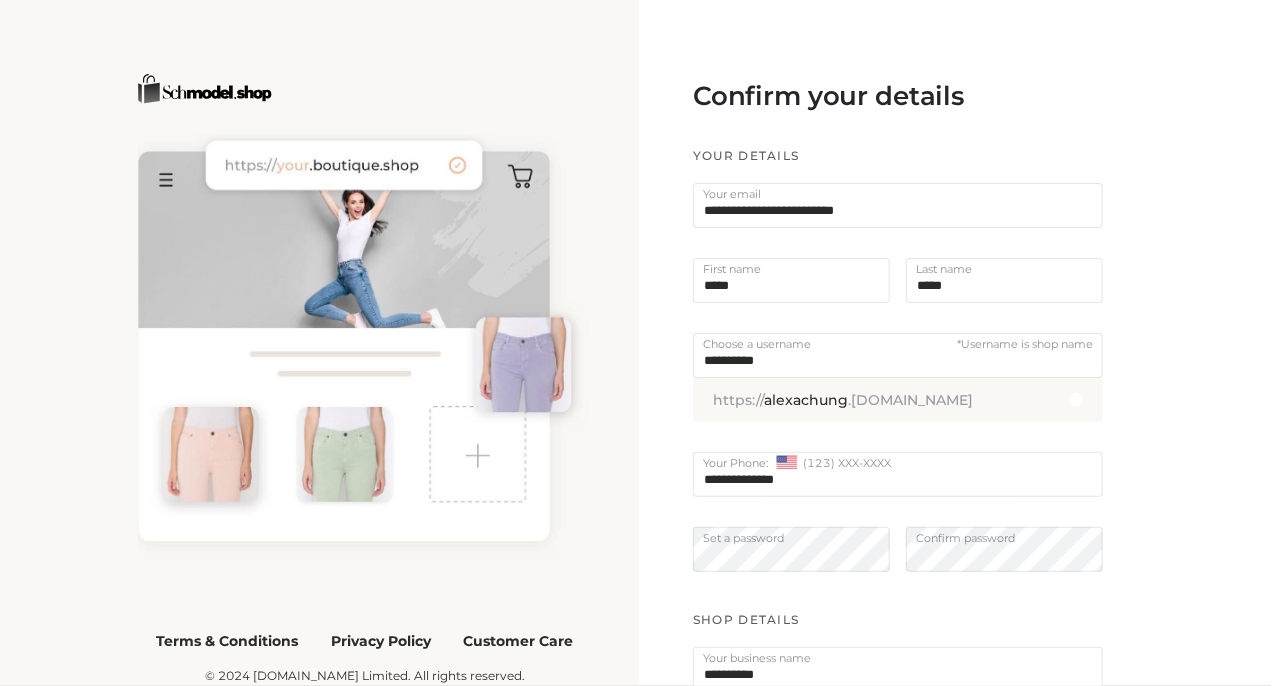 type on "**********" 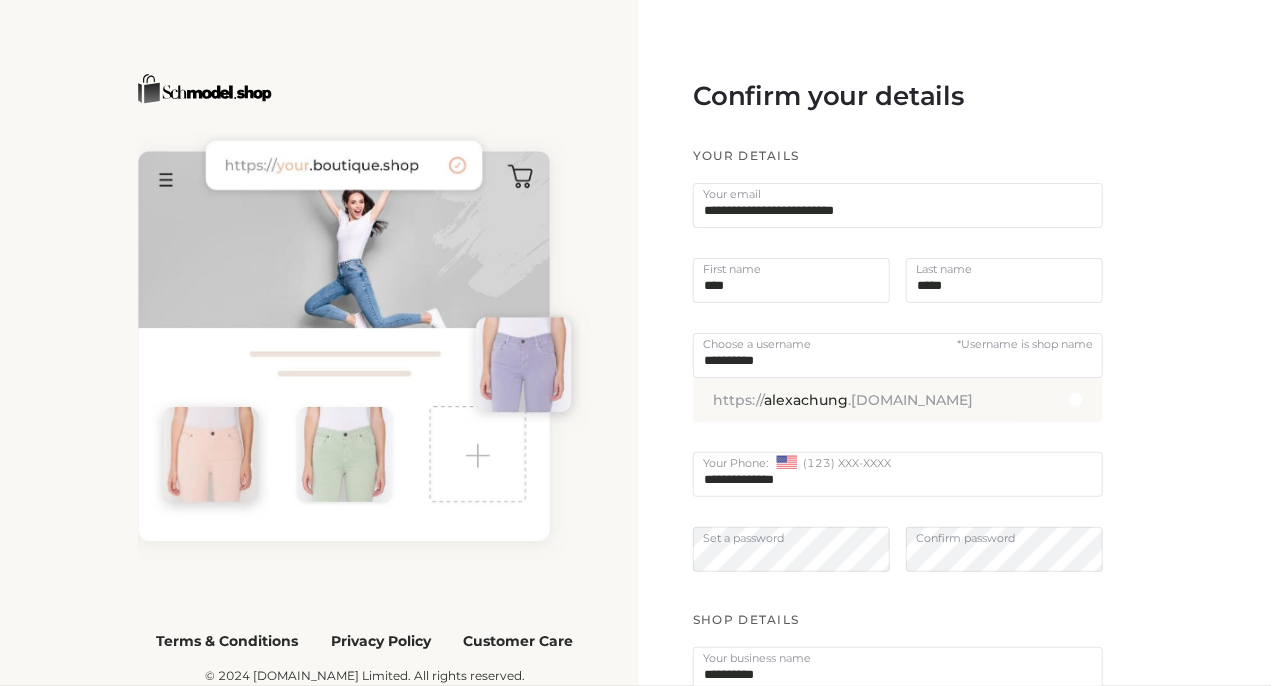 type on "****" 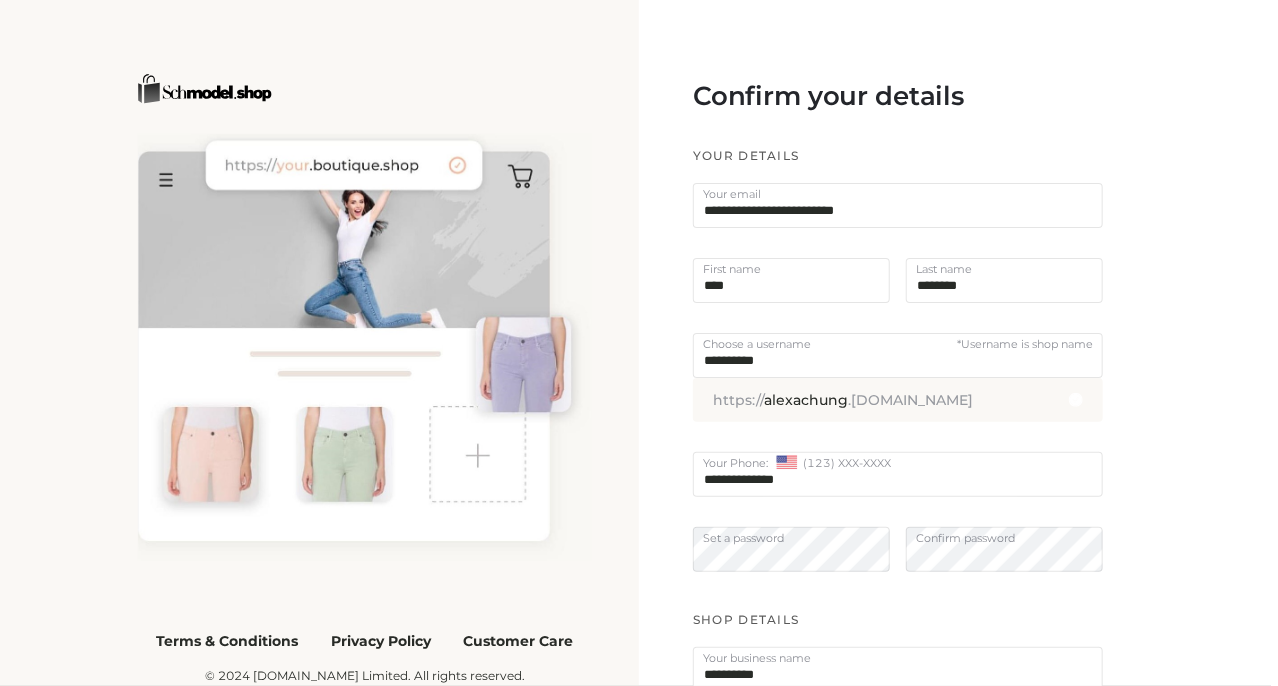 type on "********" 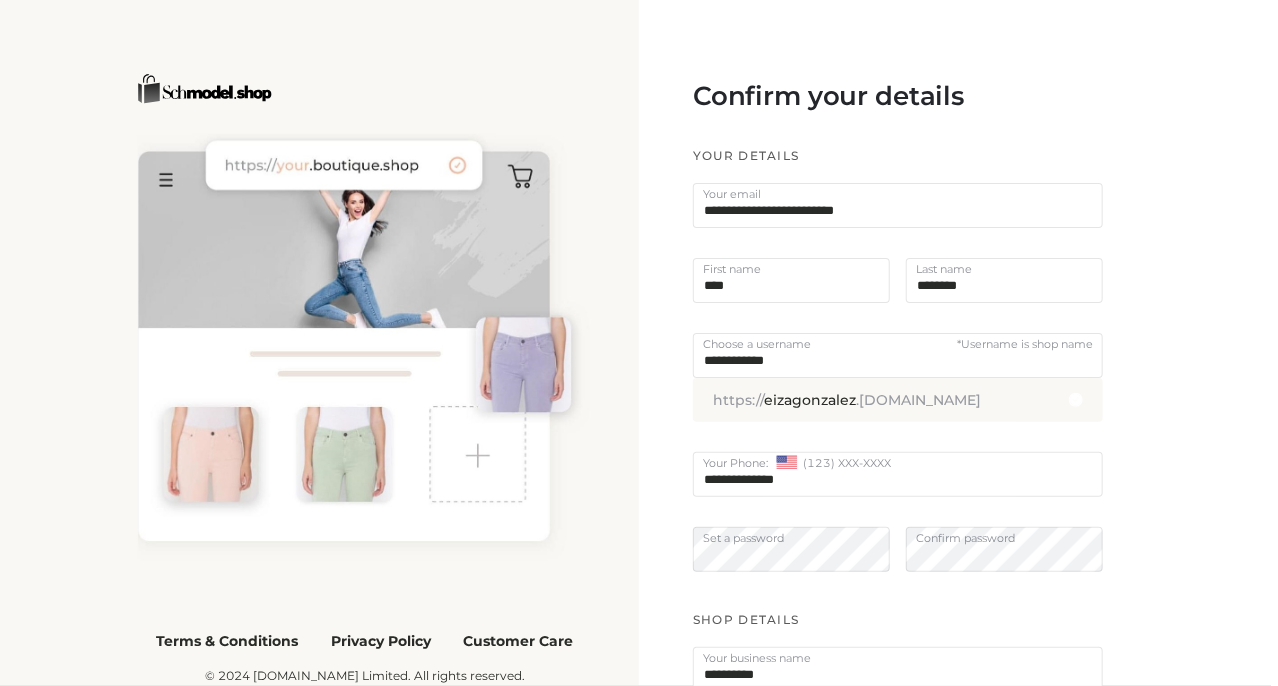 scroll, scrollTop: 300, scrollLeft: 0, axis: vertical 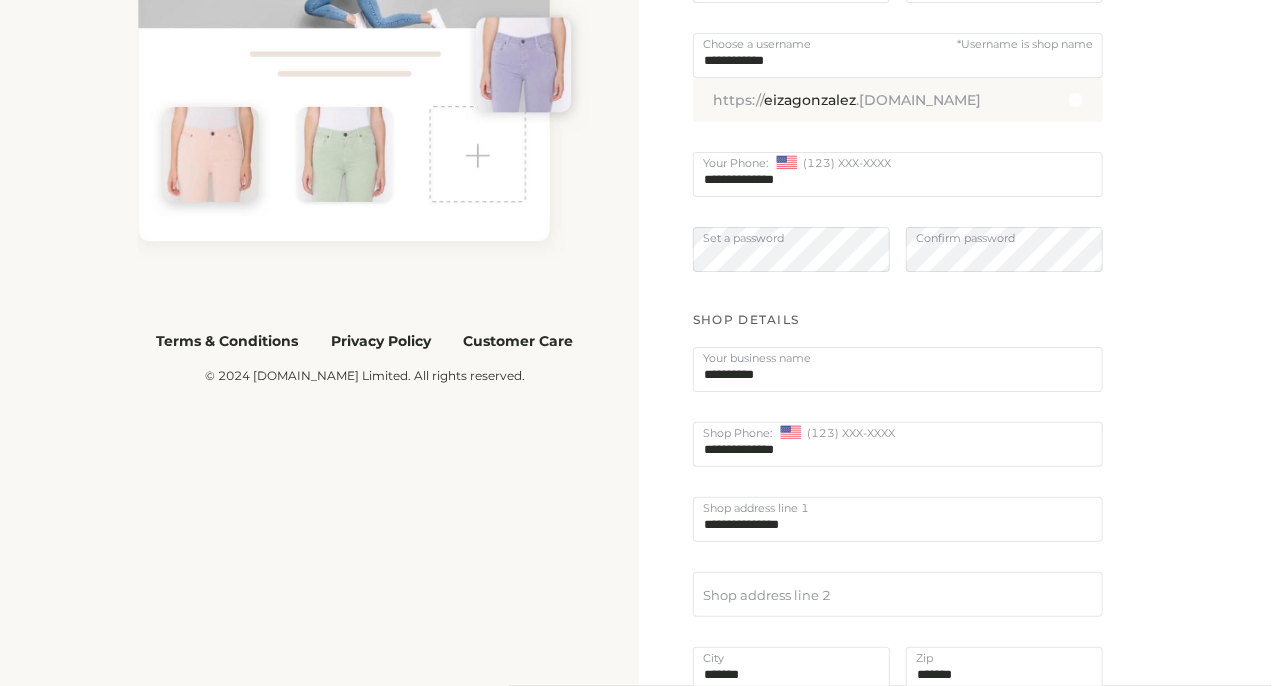type on "**********" 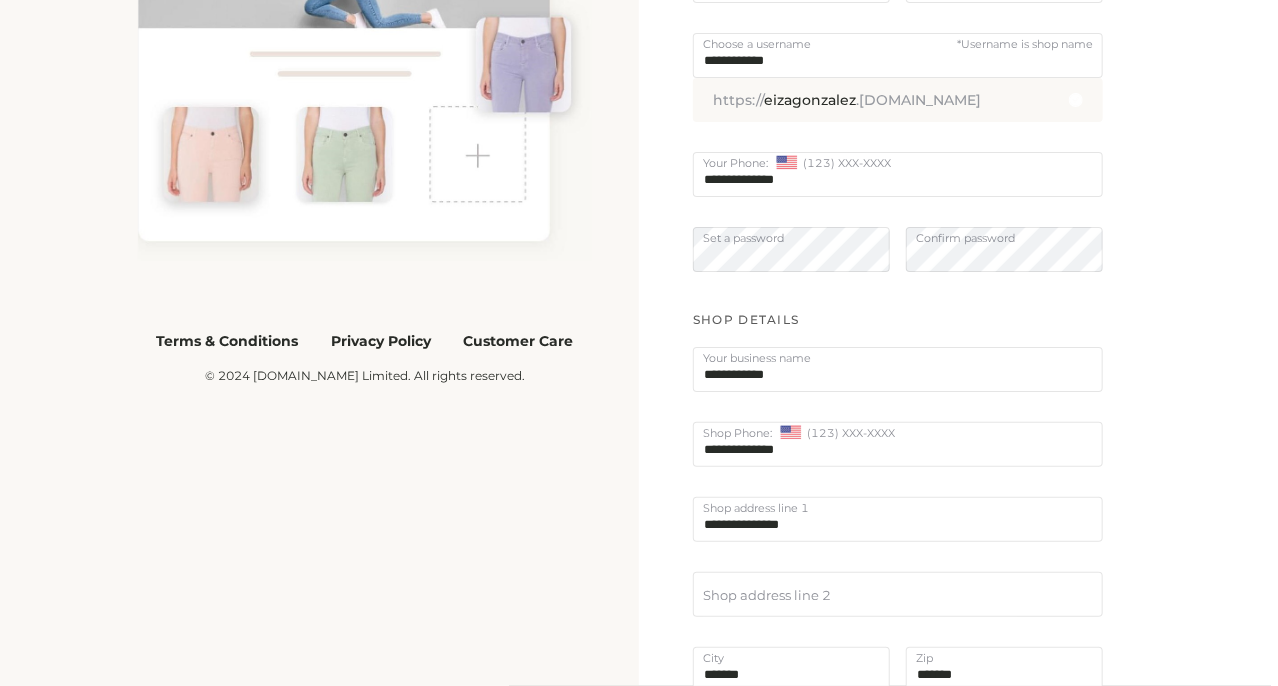 type on "**********" 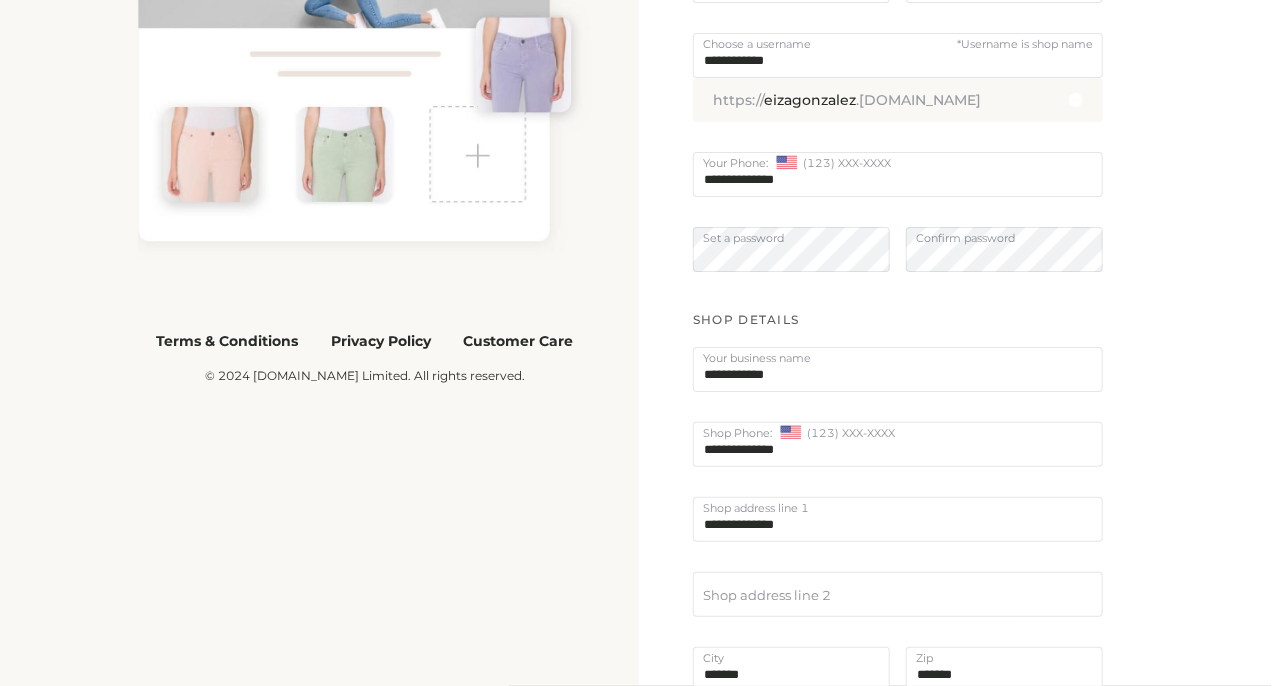 scroll, scrollTop: 560, scrollLeft: 0, axis: vertical 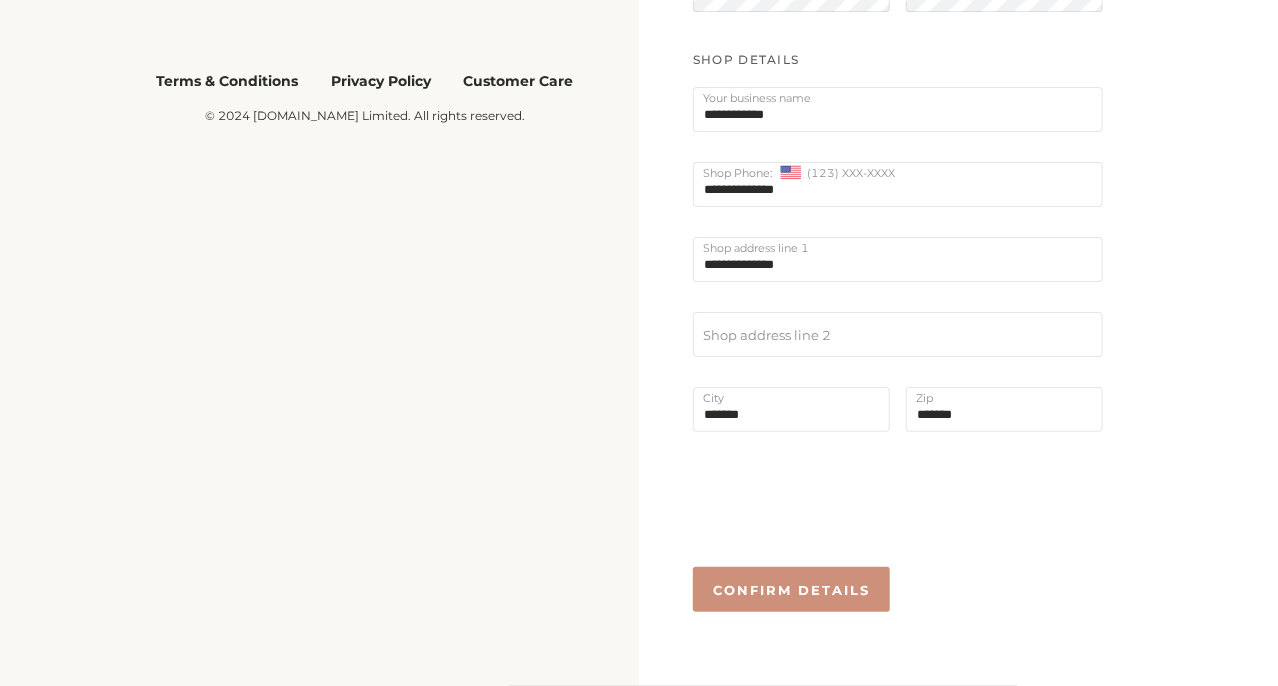 type on "**********" 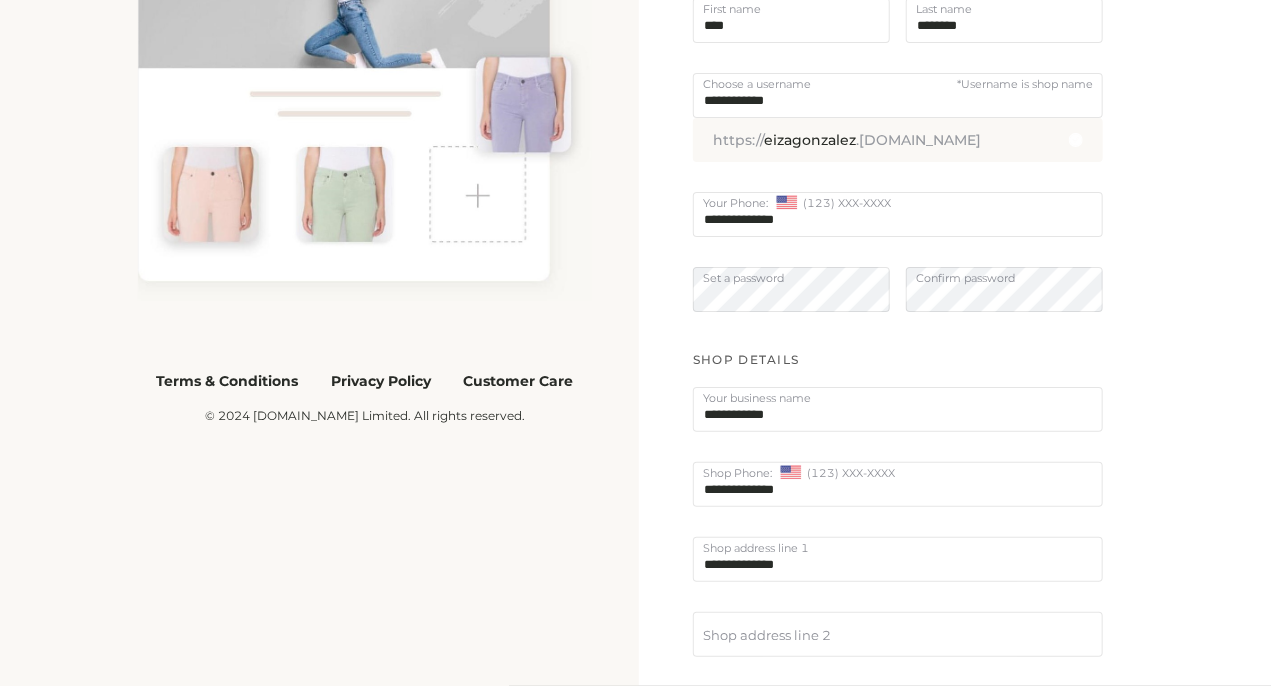 scroll, scrollTop: 0, scrollLeft: 0, axis: both 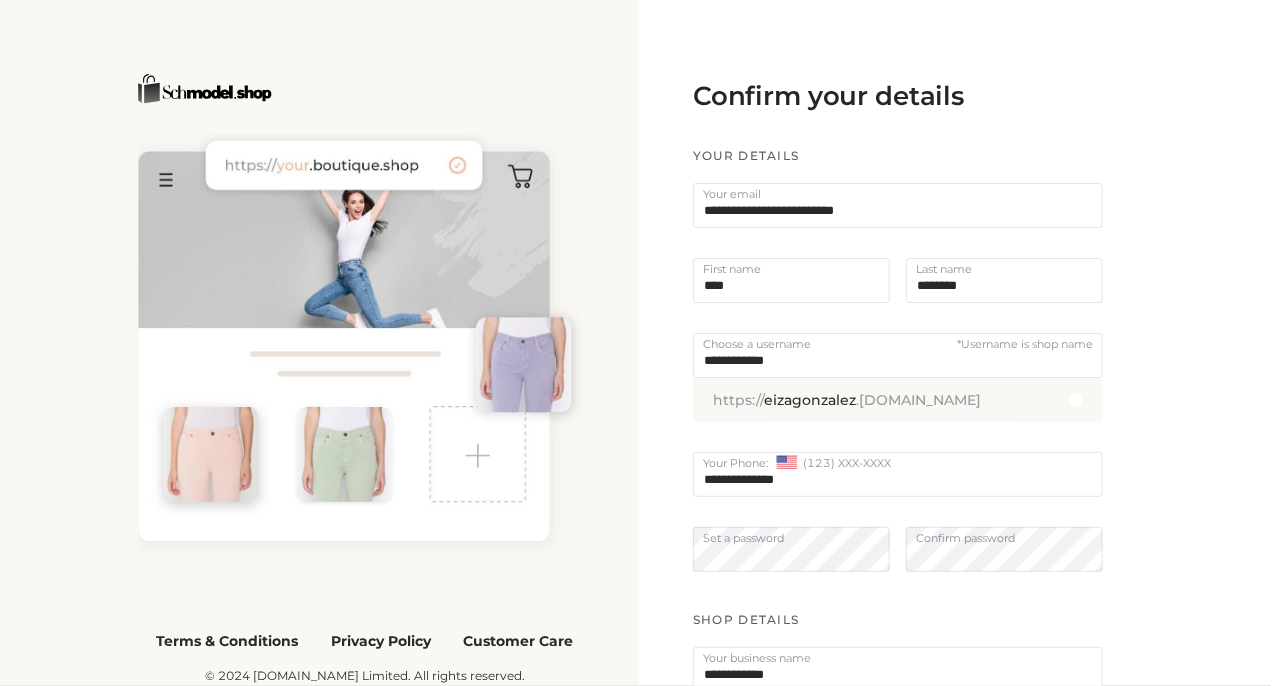 type 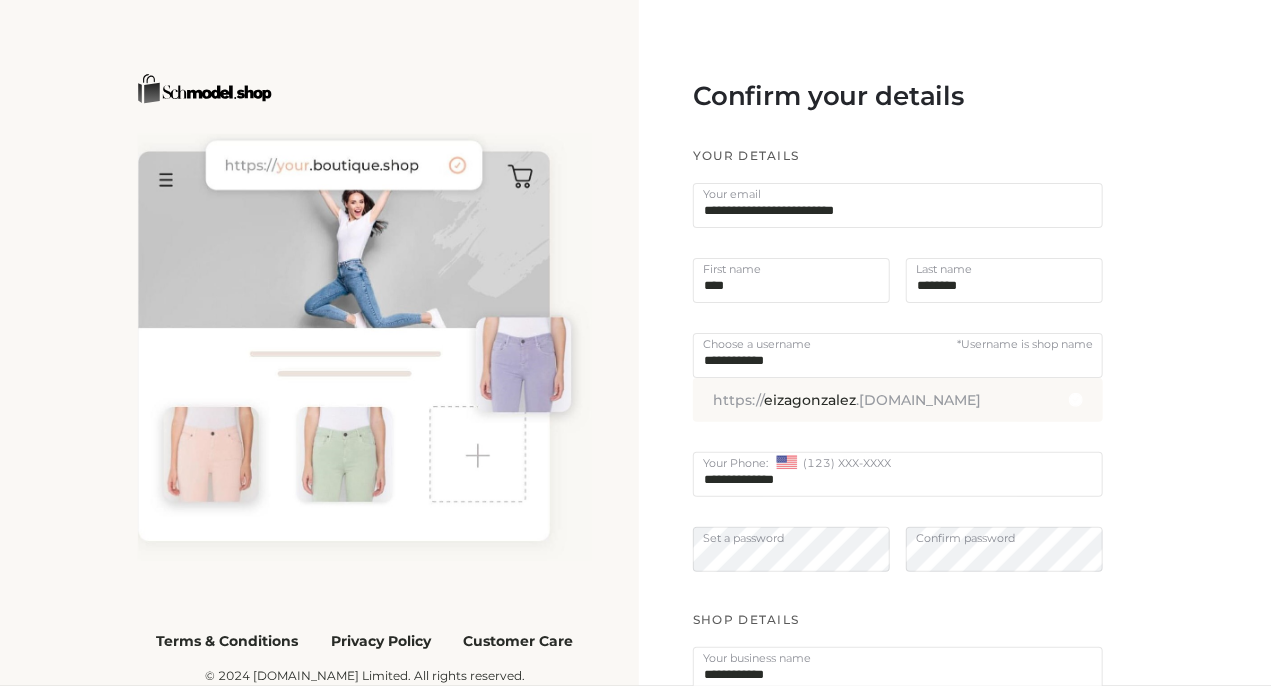 click on "**********" at bounding box center (958, 623) 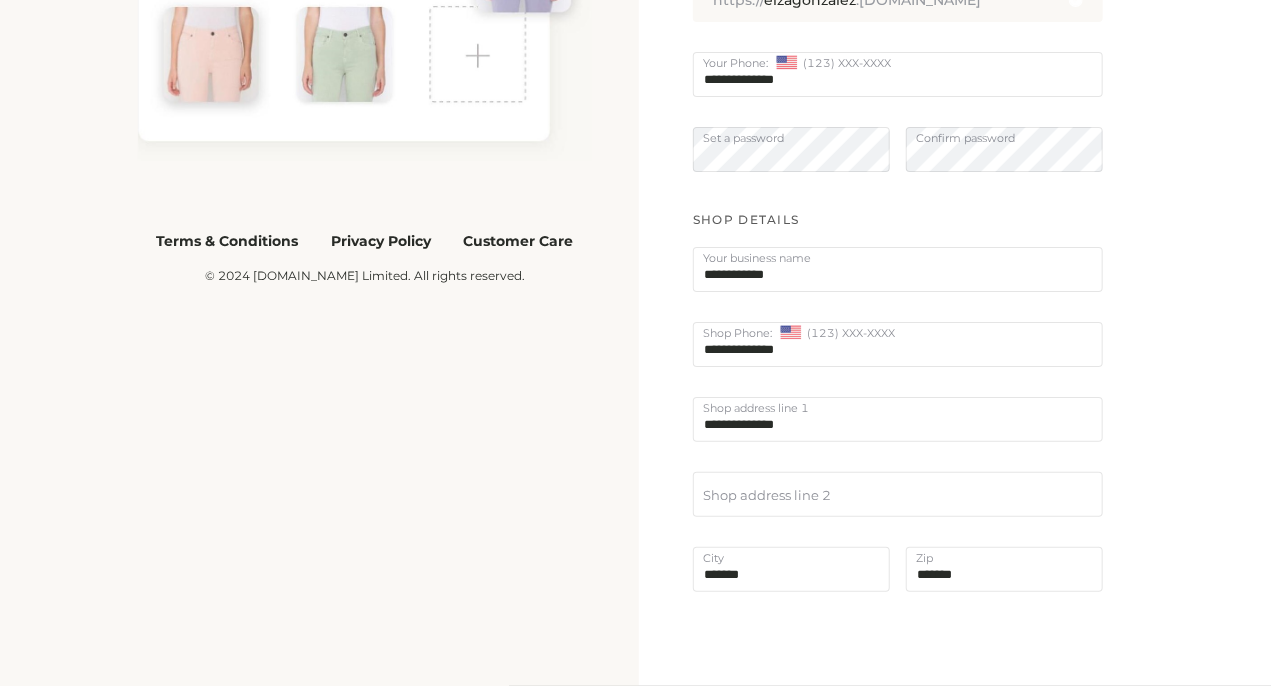scroll, scrollTop: 500, scrollLeft: 0, axis: vertical 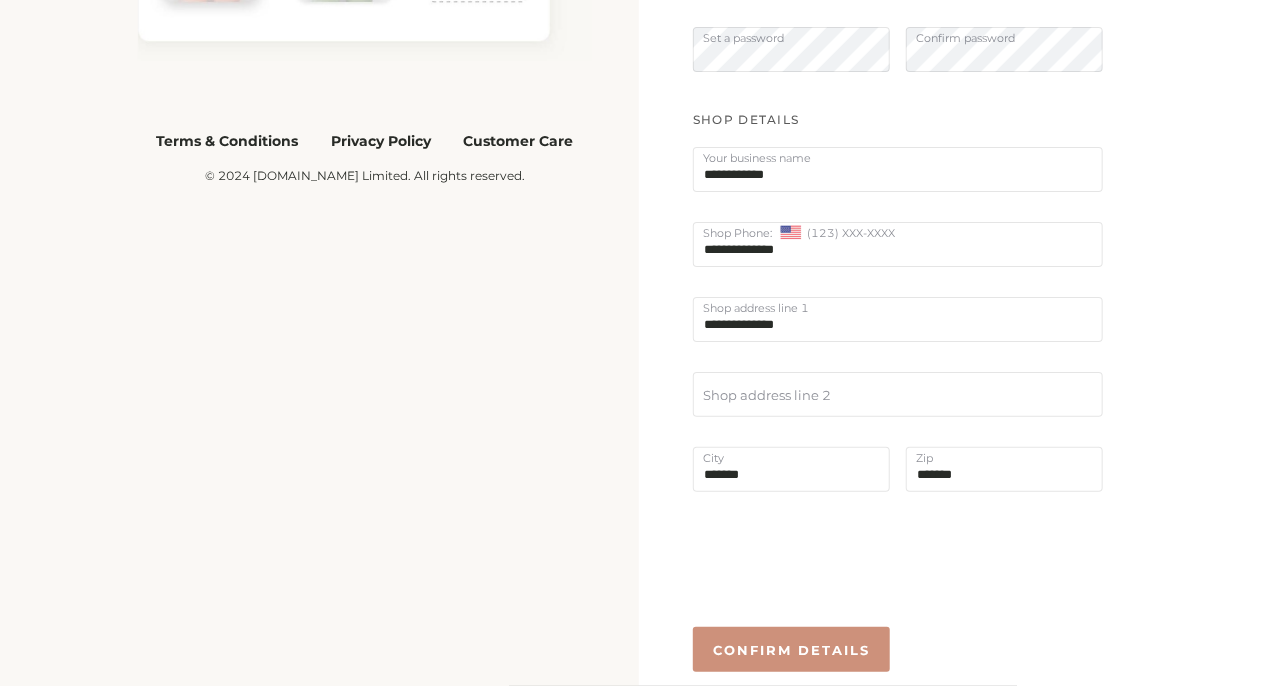click on "**********" at bounding box center [958, 123] 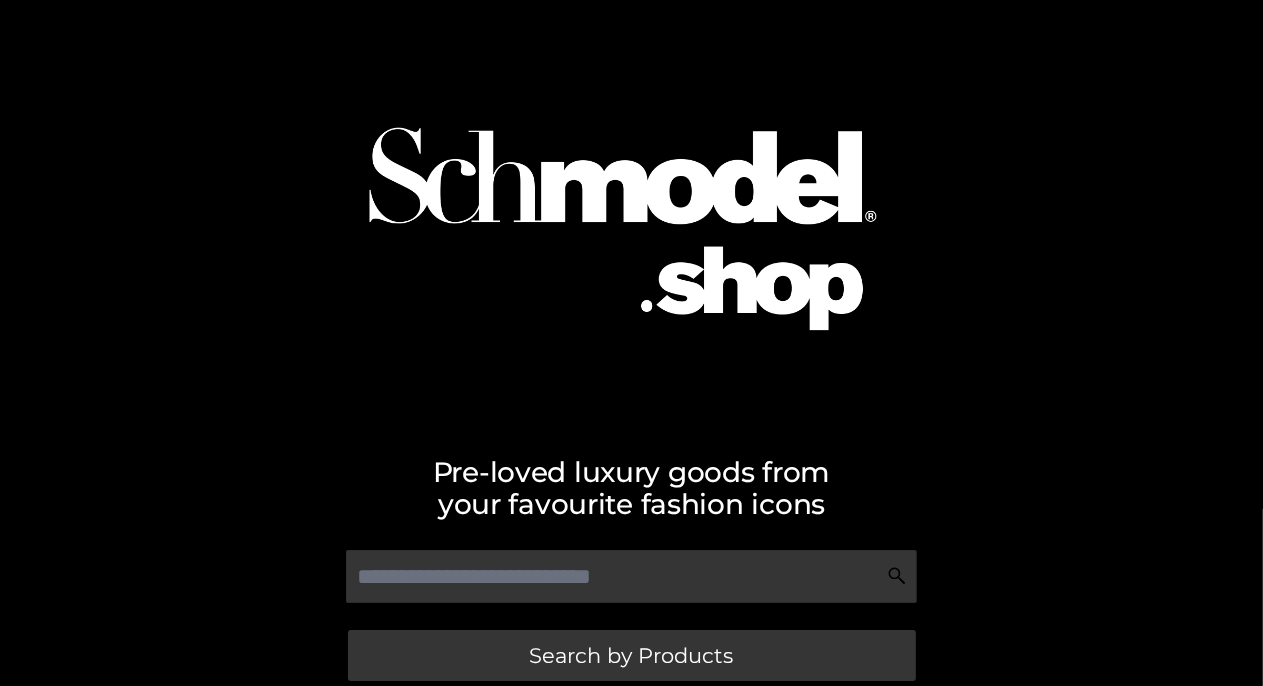 scroll, scrollTop: 925, scrollLeft: 0, axis: vertical 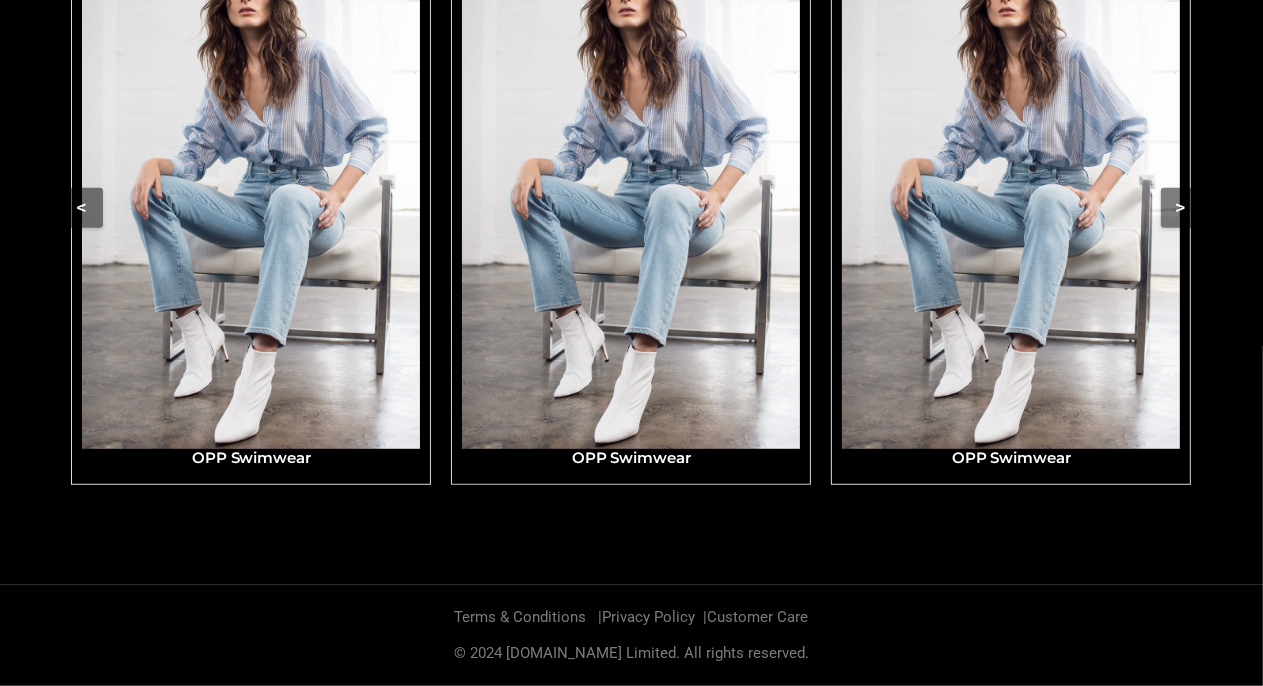 click at bounding box center [631, 195] 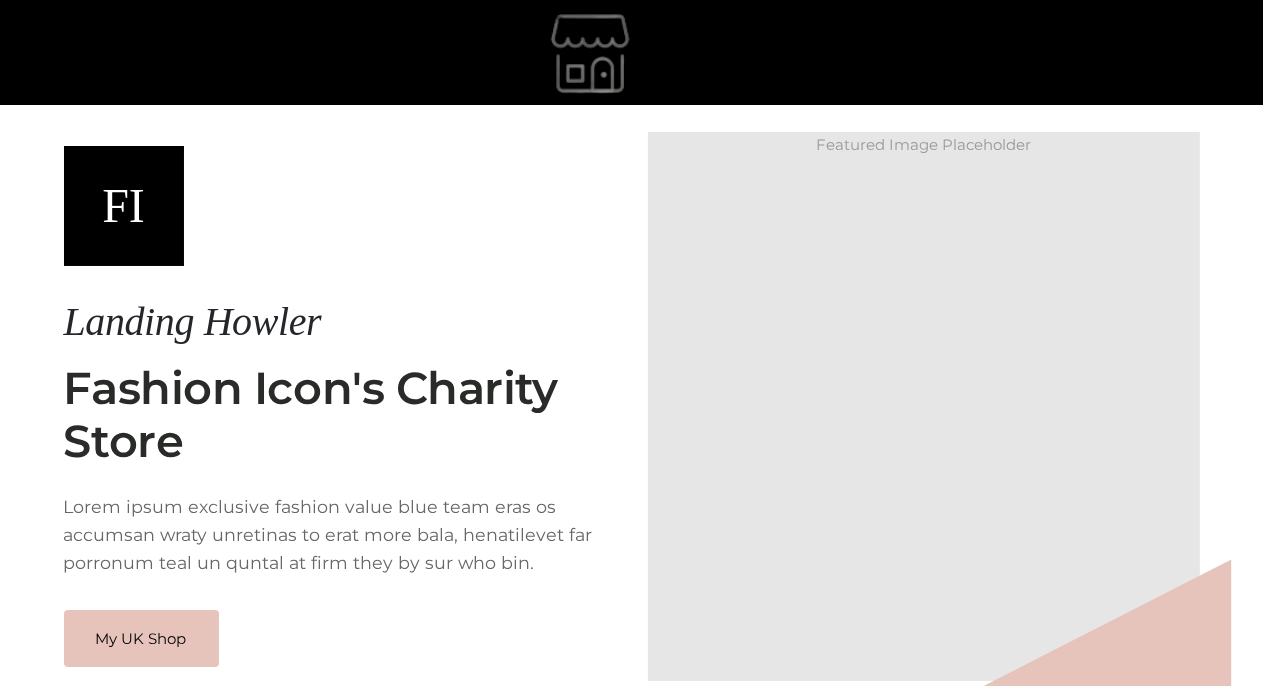 scroll, scrollTop: 146, scrollLeft: 0, axis: vertical 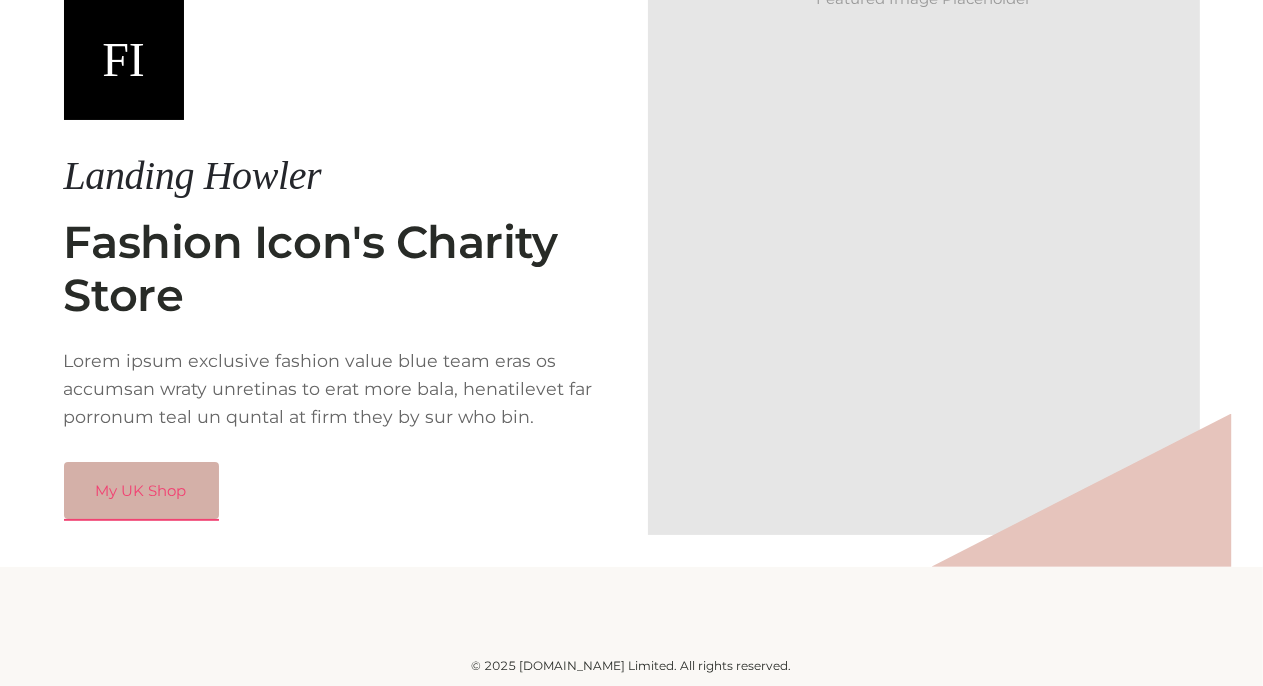 click on "My UK Shop" at bounding box center [141, 491] 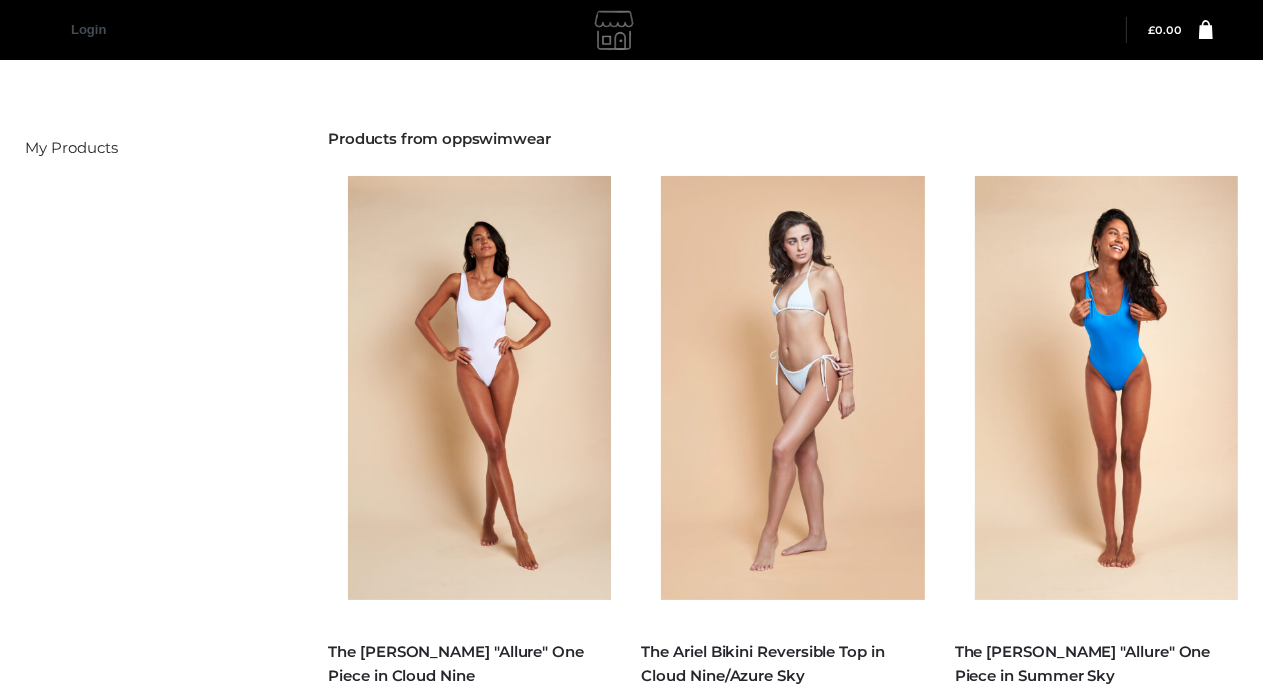 scroll, scrollTop: 890, scrollLeft: 0, axis: vertical 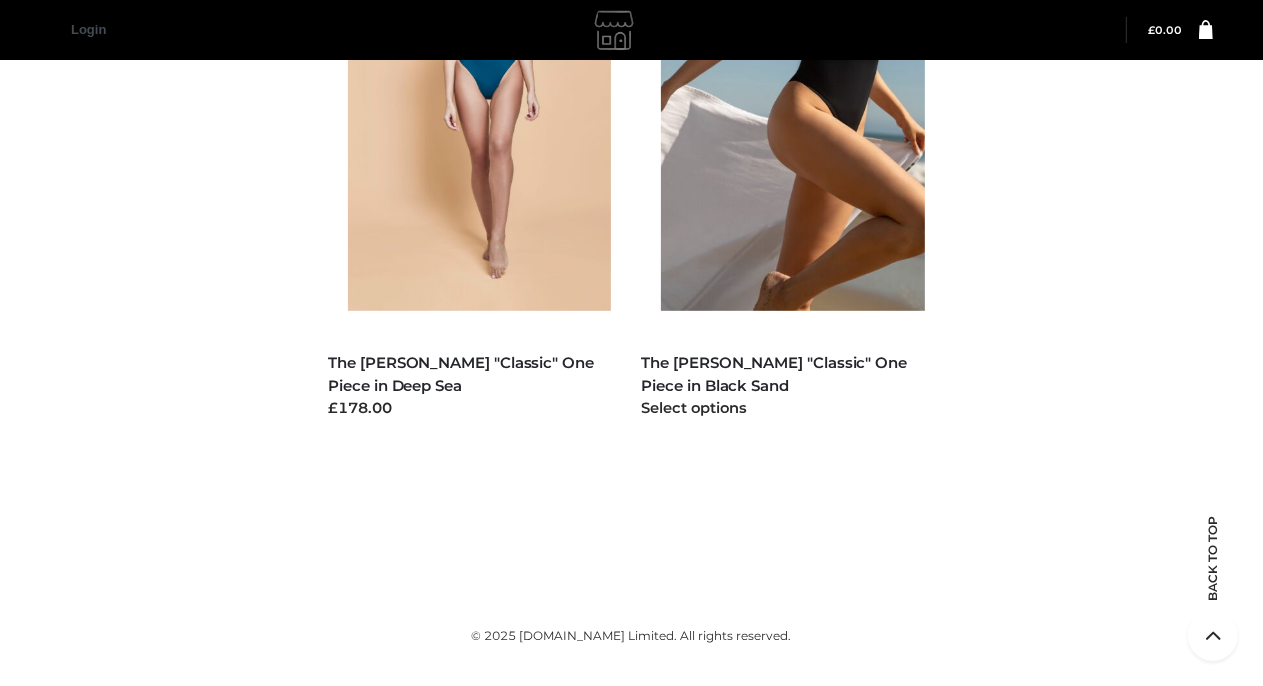 click at bounding box center (802, 98) 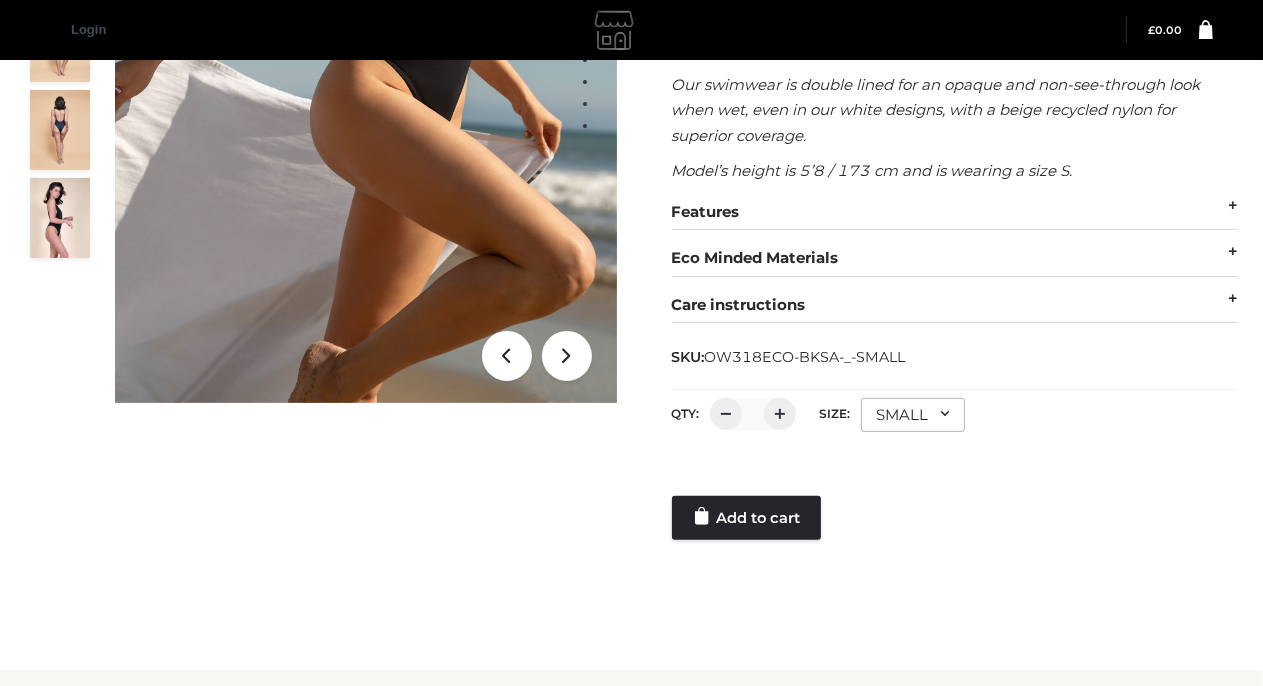 scroll, scrollTop: 501, scrollLeft: 0, axis: vertical 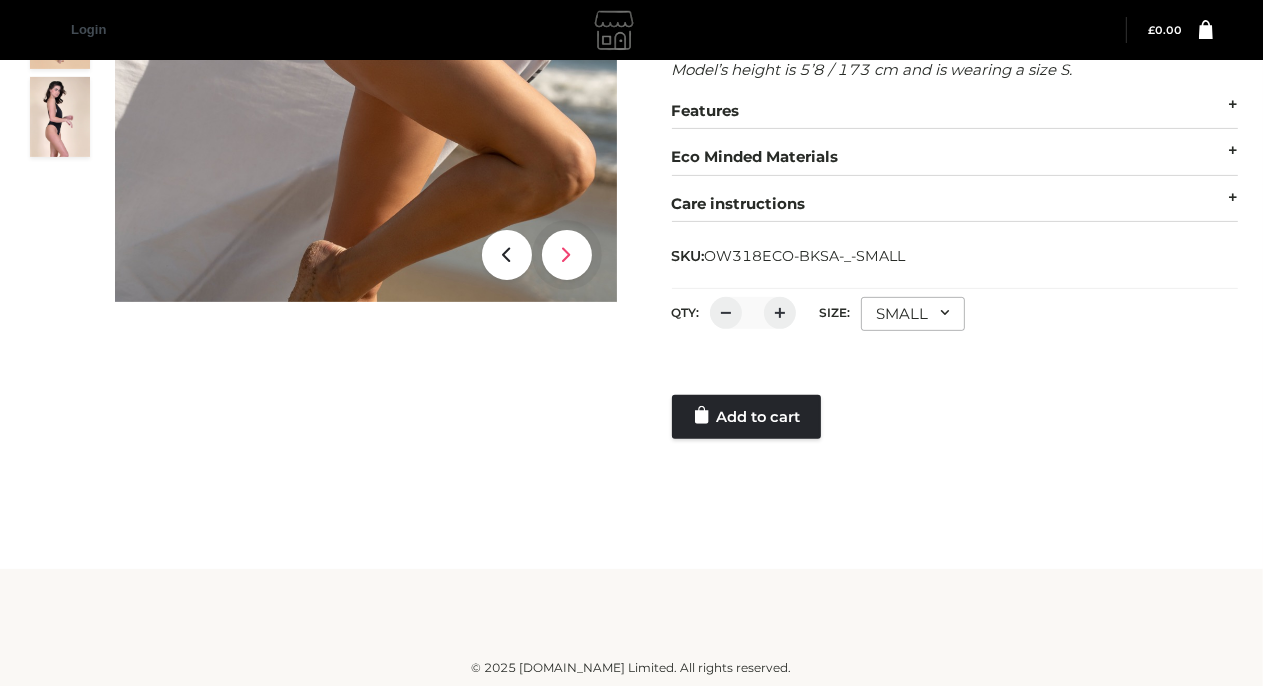 click on "1 / 6
In stock The [PERSON_NAME] “Classic” One Piece in Black Sand
£ 178.00
Introducing our timeless, seductive one-piece. Embrace comfort and style for every occasion.
Its unique square-shaped, low-scoop back, adds a touch of femininity and comfort. This classic fit offers a more moderate & modest – yet flattering – coverage with elegant charm and adjustable straps for a perfect look and feel.
Our swimwear is double lined for an opaque and non-see-through look when wet, even in our white designs, with a beige recycled nylon for superior coverage.
Model’s height is 5’8 / 173 cm and is wearing a size S.
Features
• Adjustable straps" at bounding box center [631, 36] 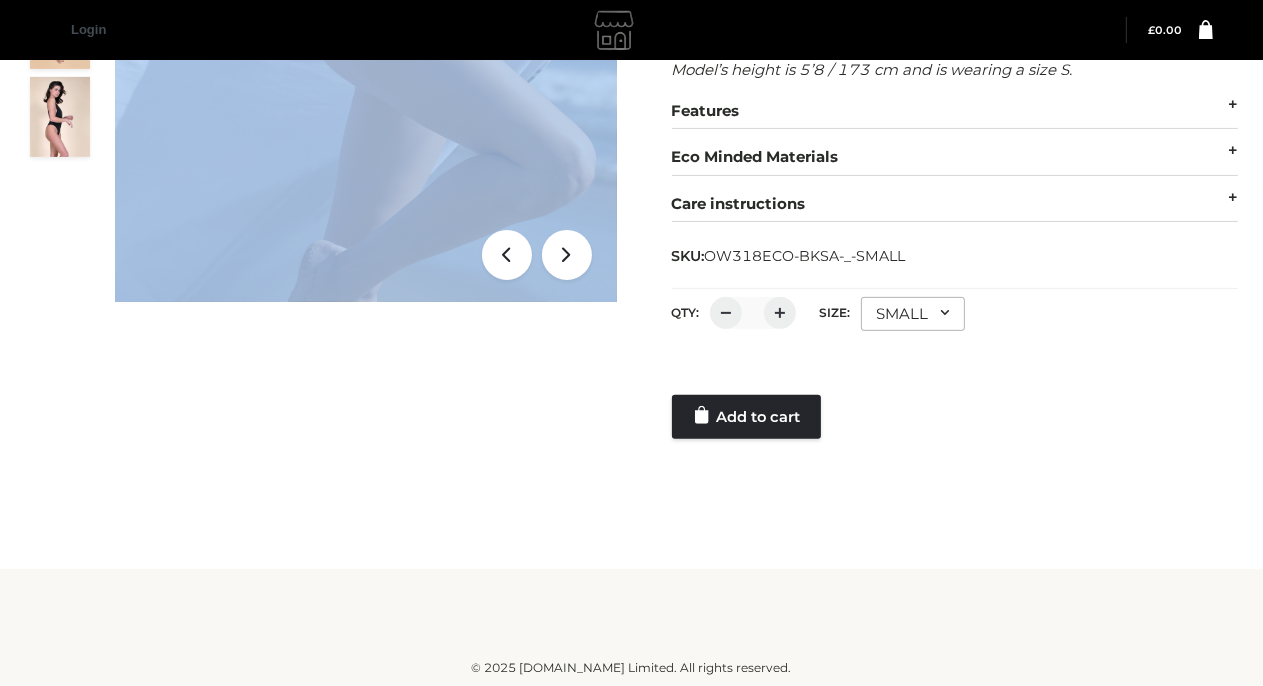 click at bounding box center (567, 255) 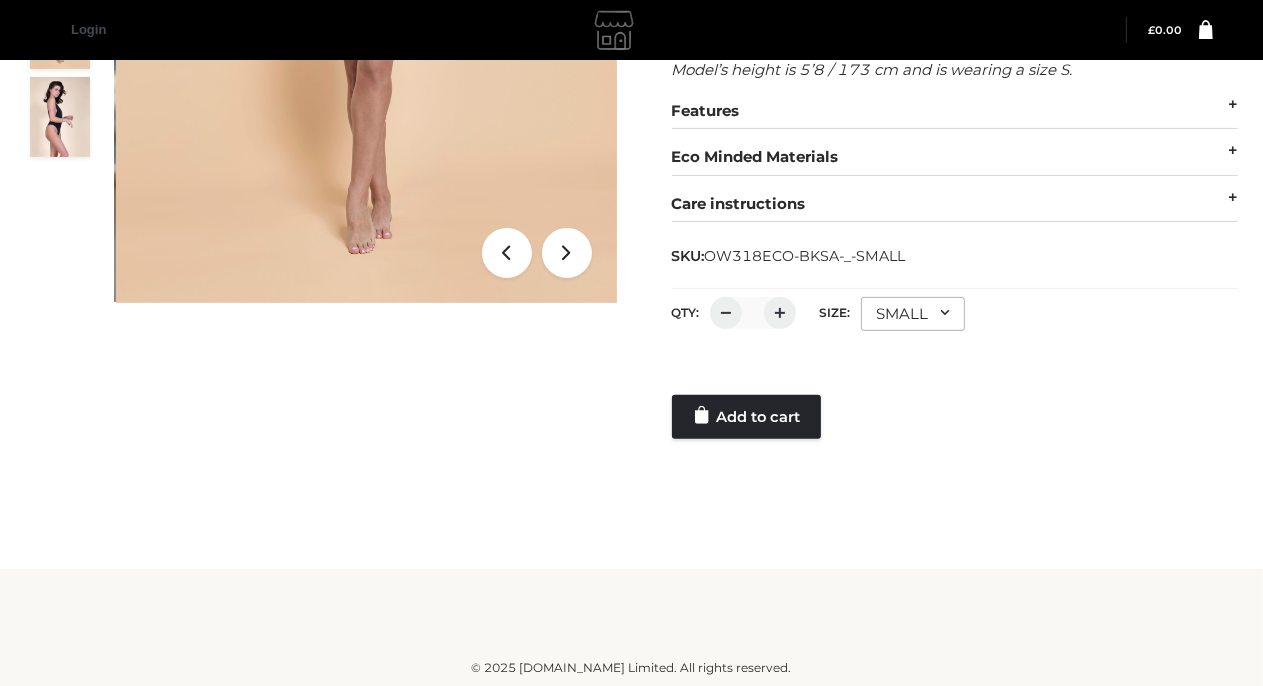 scroll, scrollTop: 101, scrollLeft: 0, axis: vertical 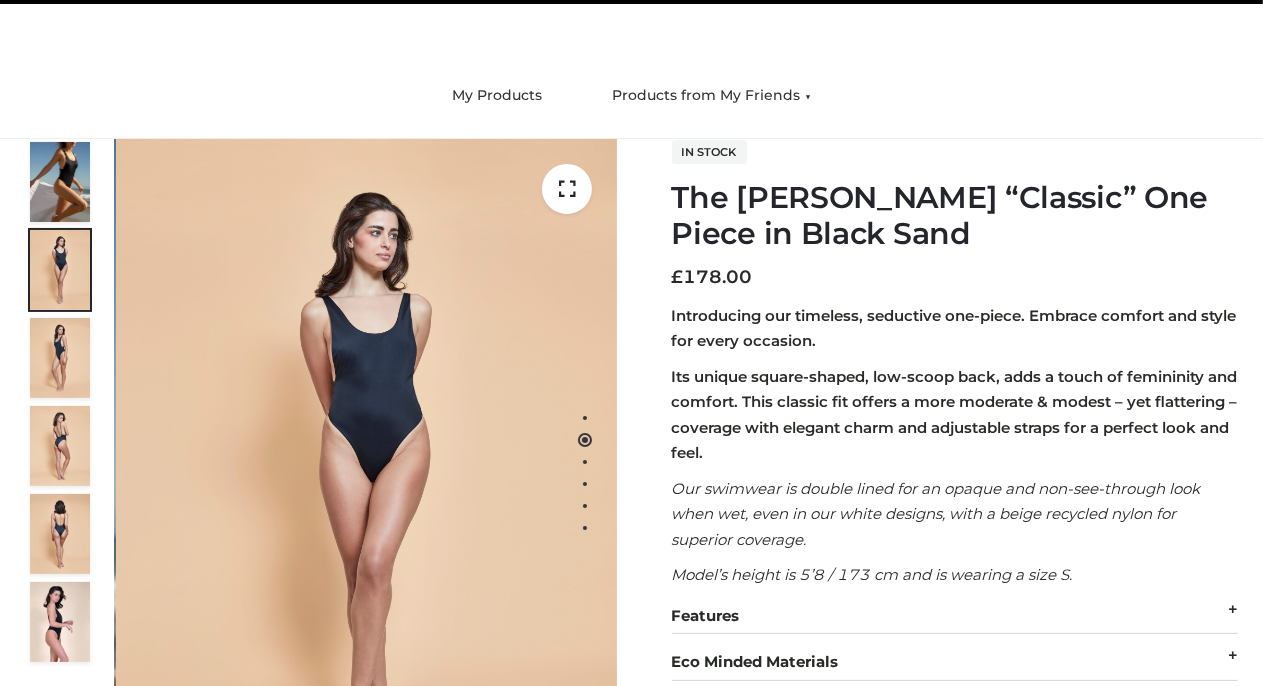 click at bounding box center [367, 473] 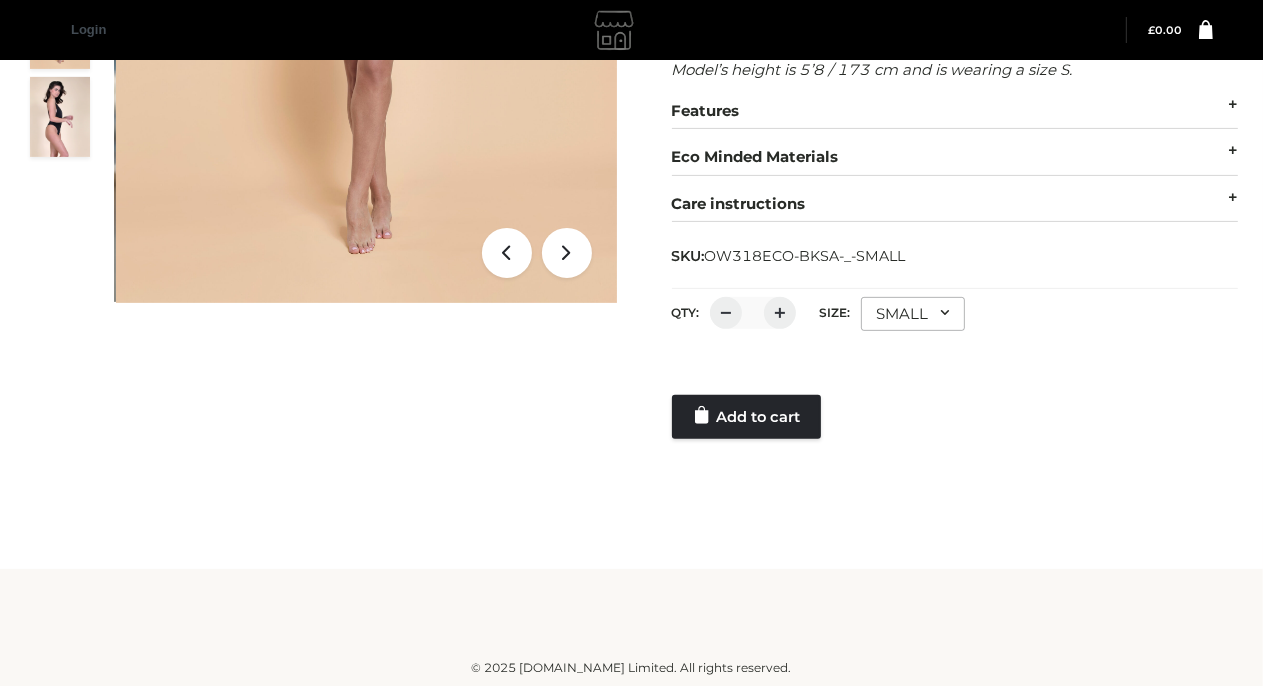click at bounding box center [60, 117] 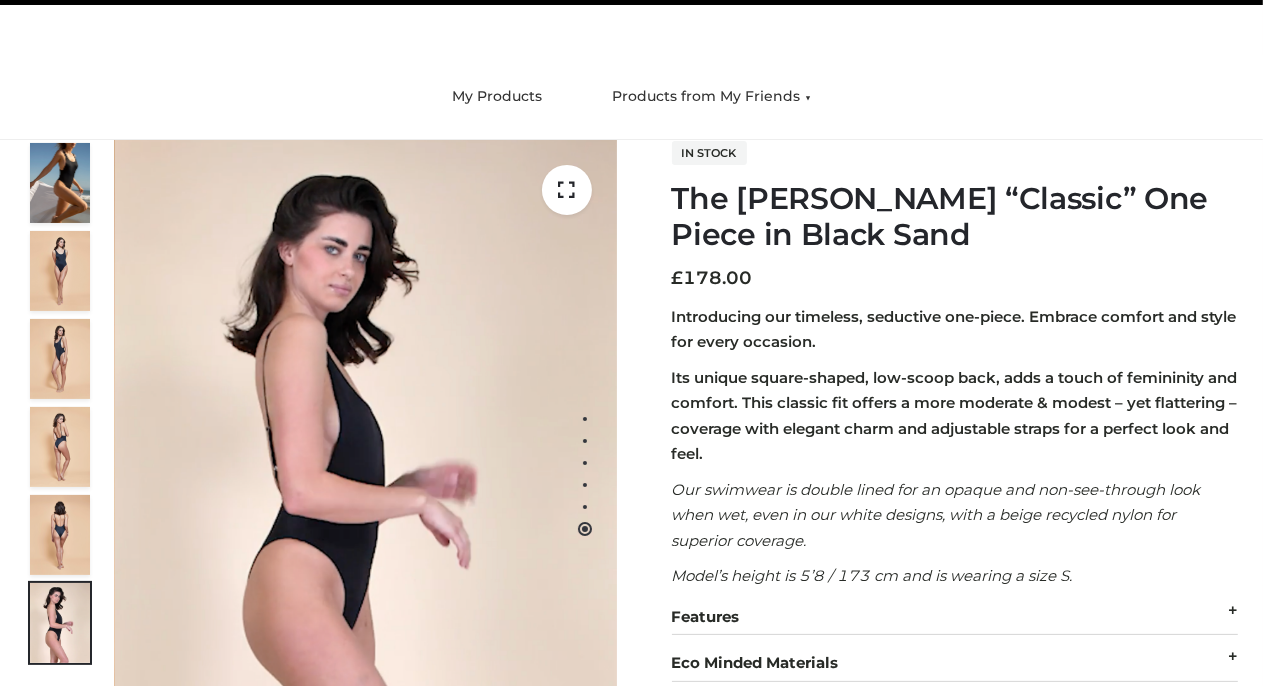 scroll, scrollTop: 0, scrollLeft: 0, axis: both 